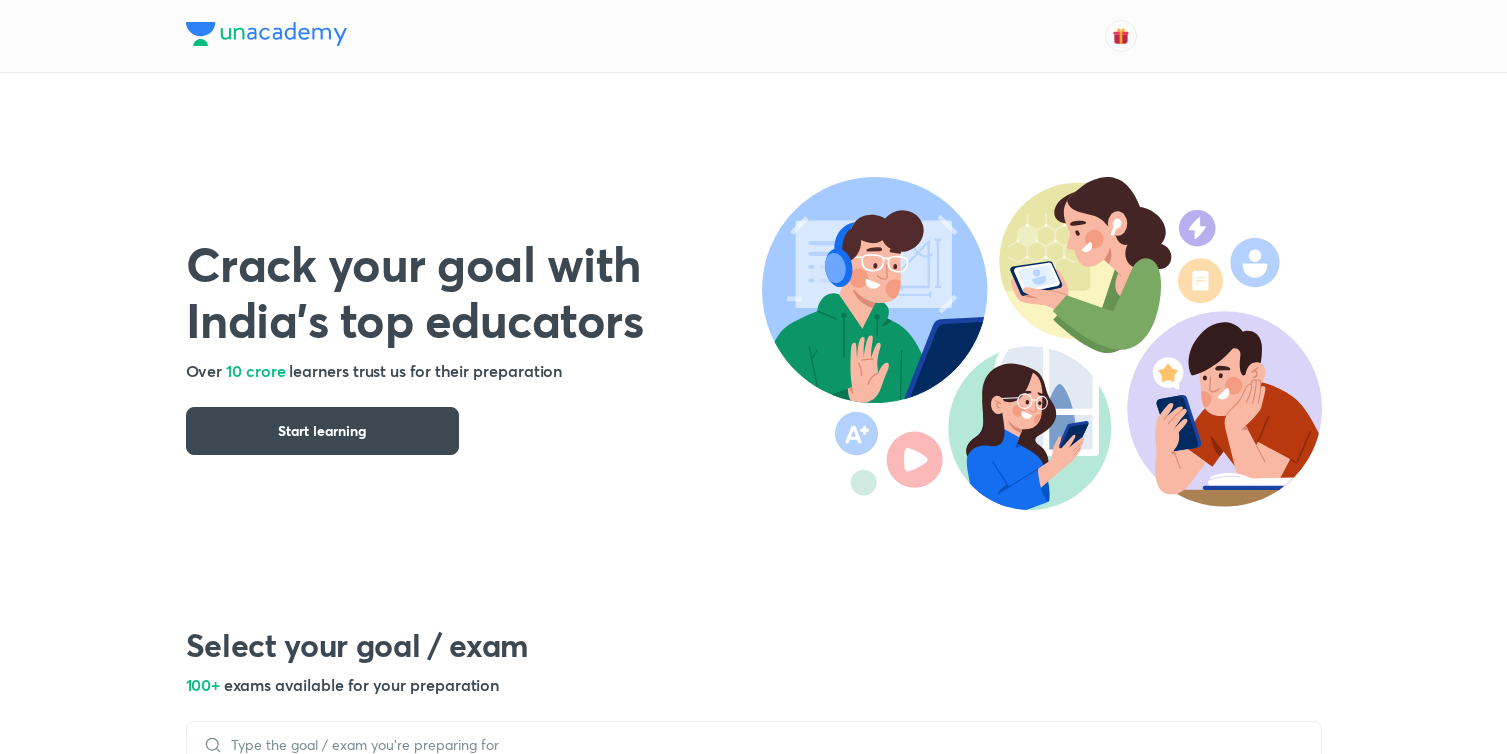 scroll, scrollTop: 0, scrollLeft: 0, axis: both 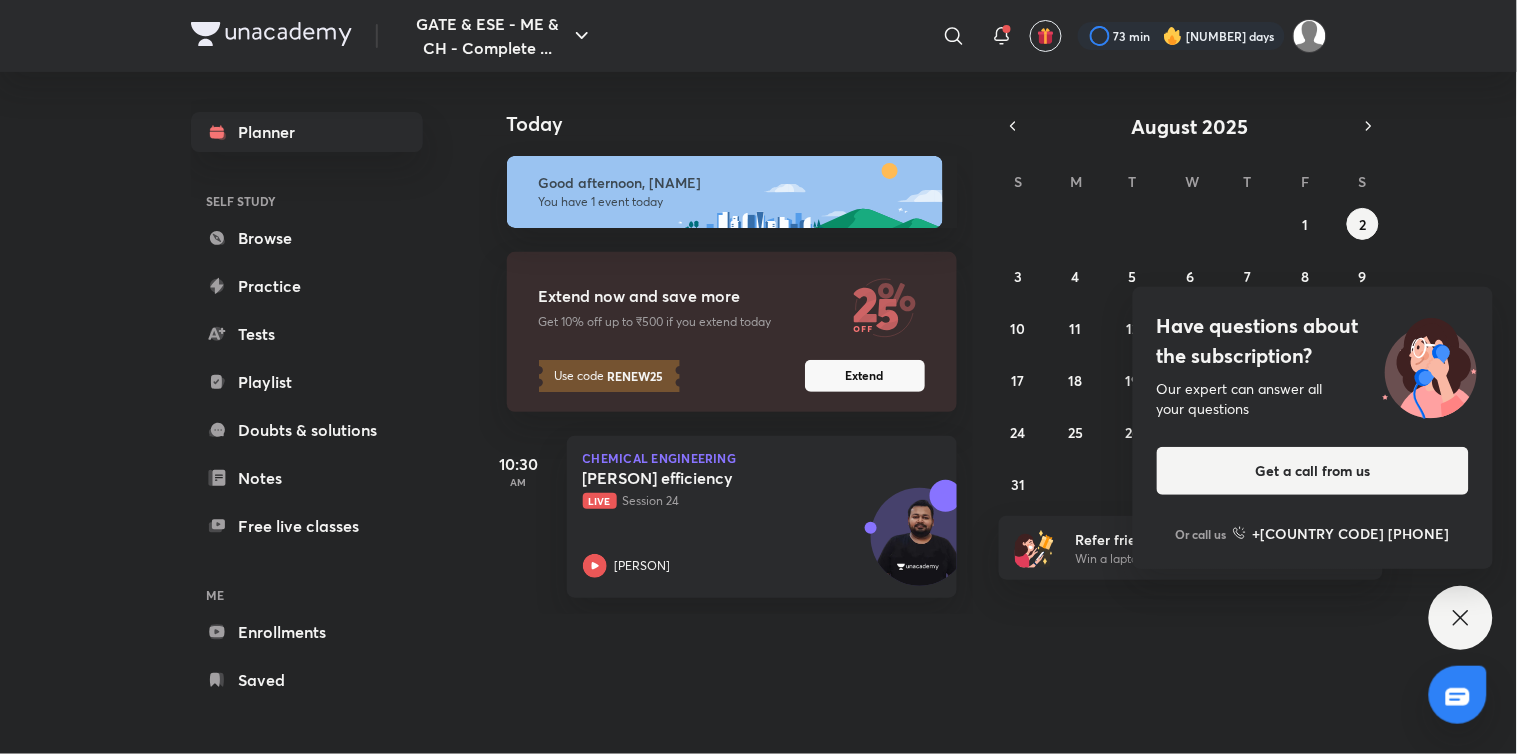 click 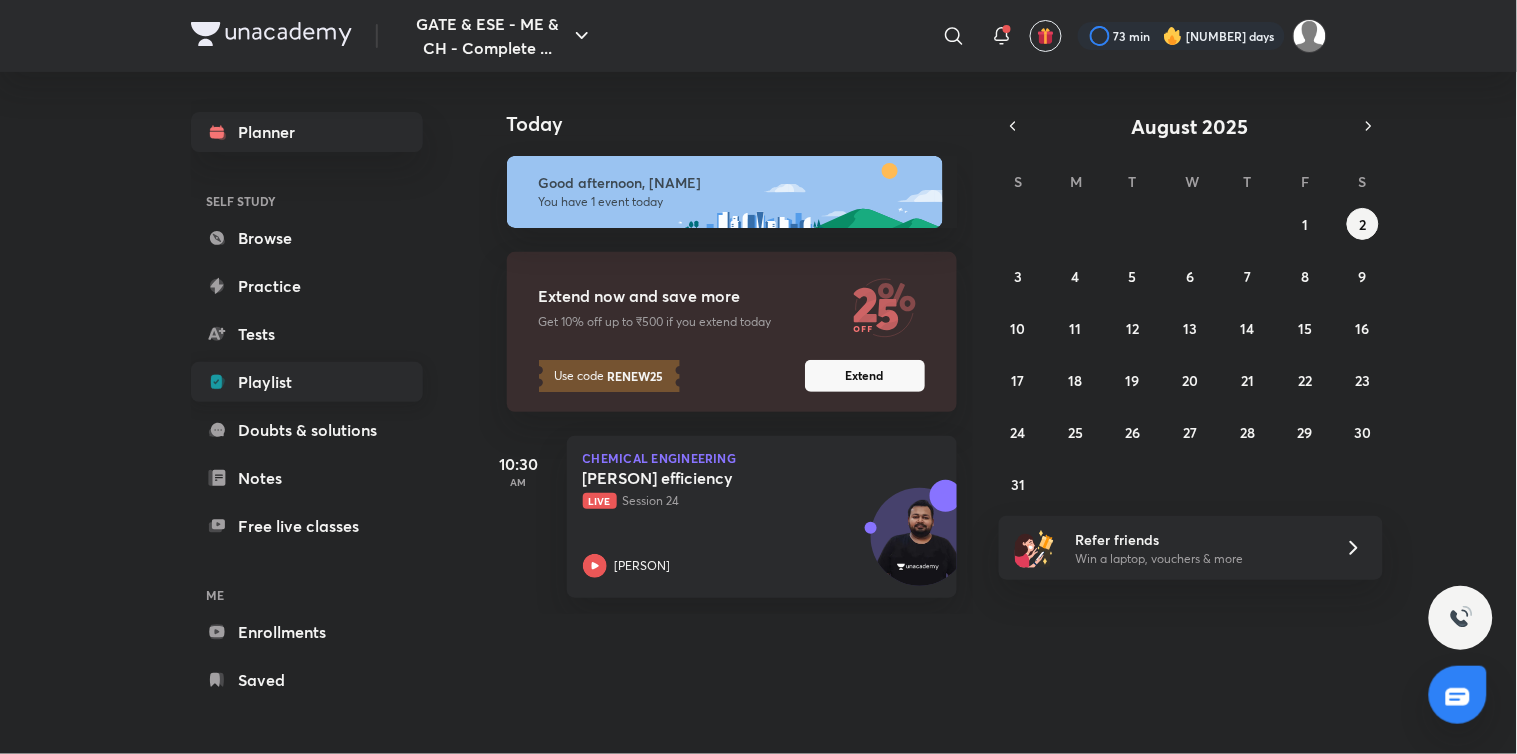 click on "Playlist" at bounding box center [307, 382] 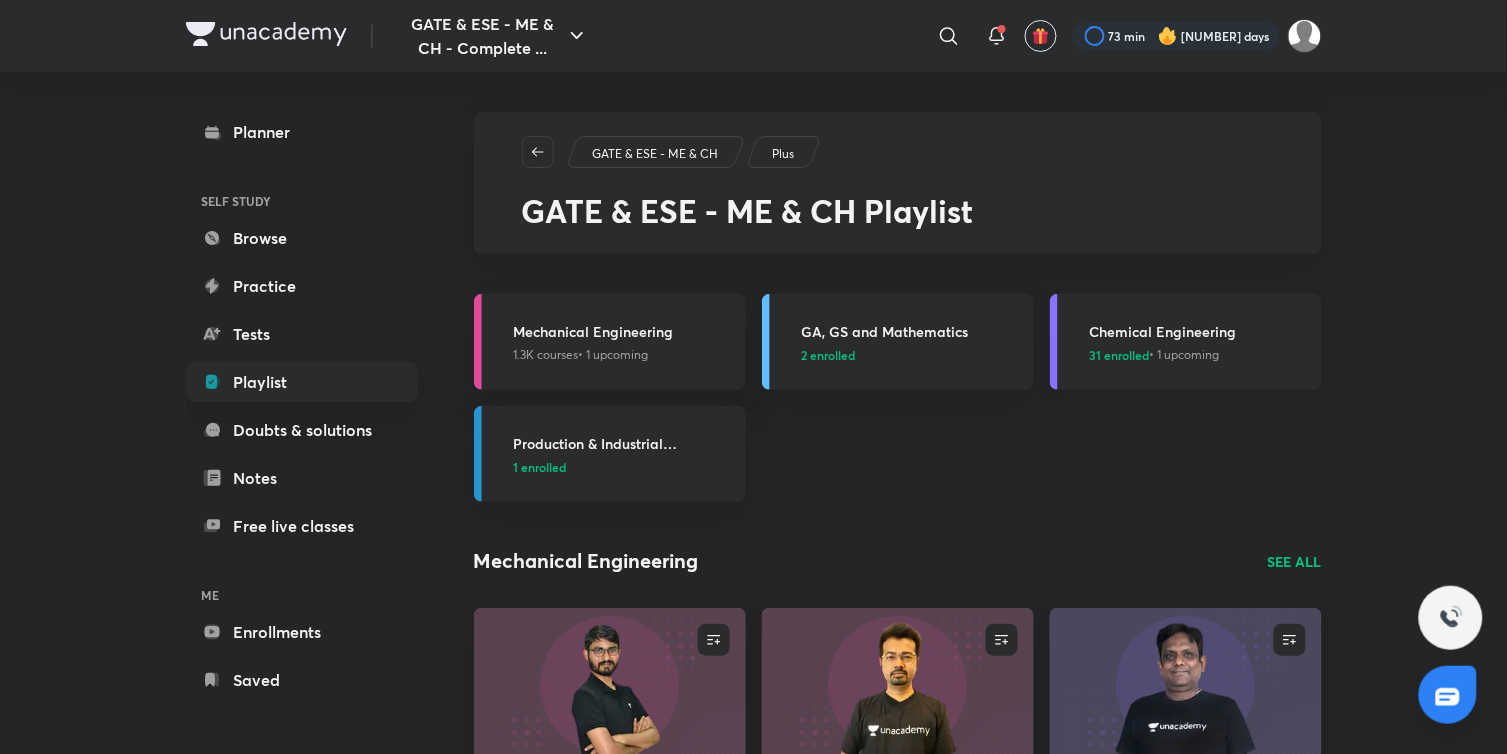 click on "31 enrolled" at bounding box center (1120, 355) 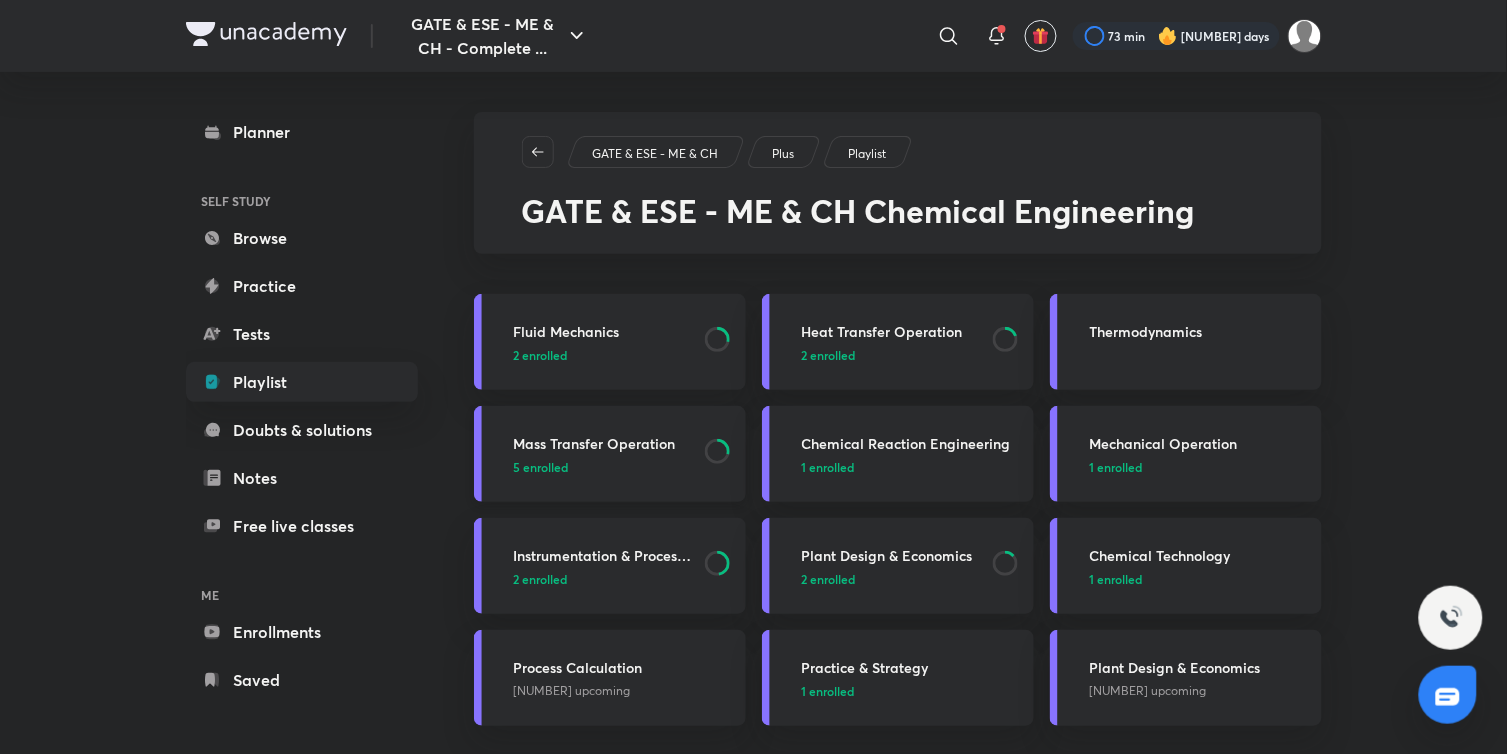click on "Mass Transfer Operation 5 enrolled" at bounding box center [624, 454] 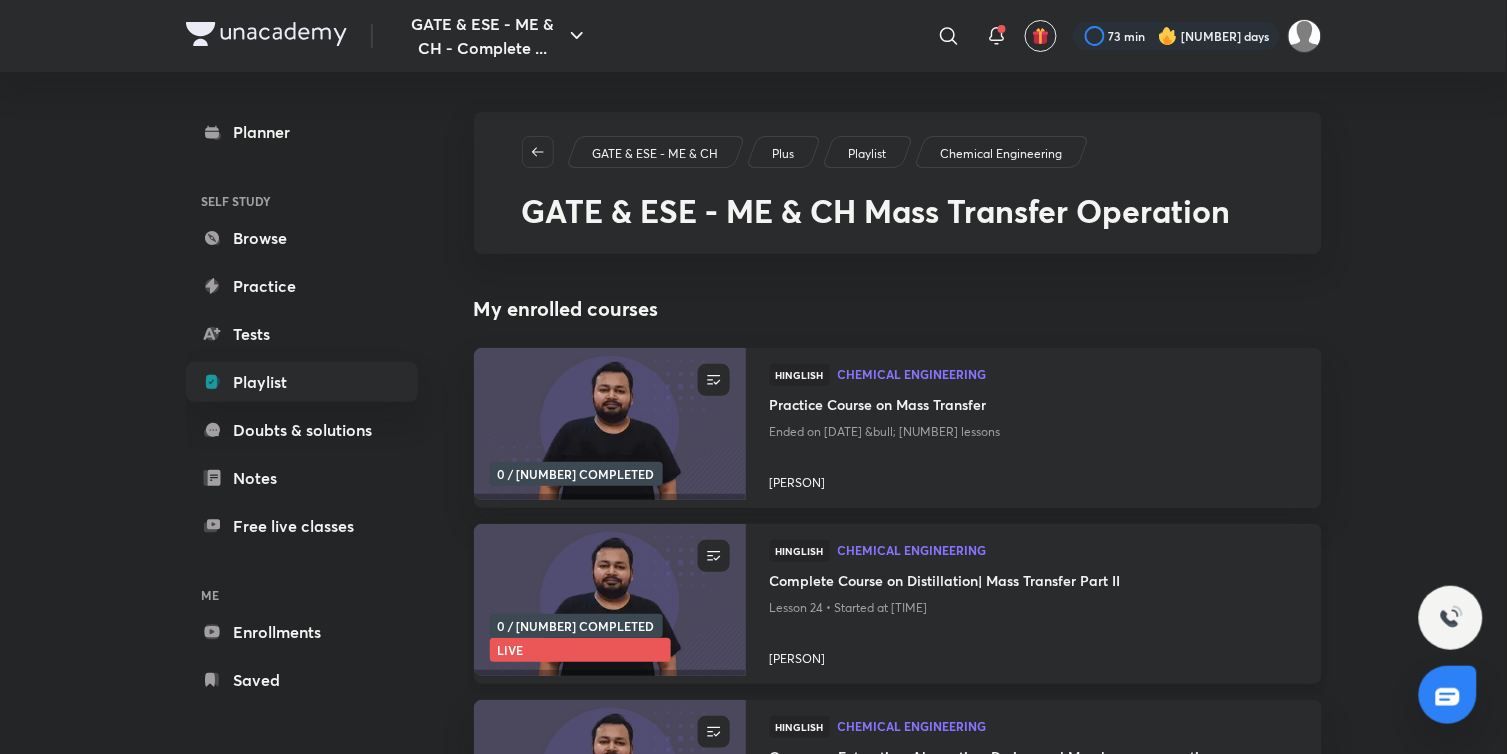 click at bounding box center (609, 600) 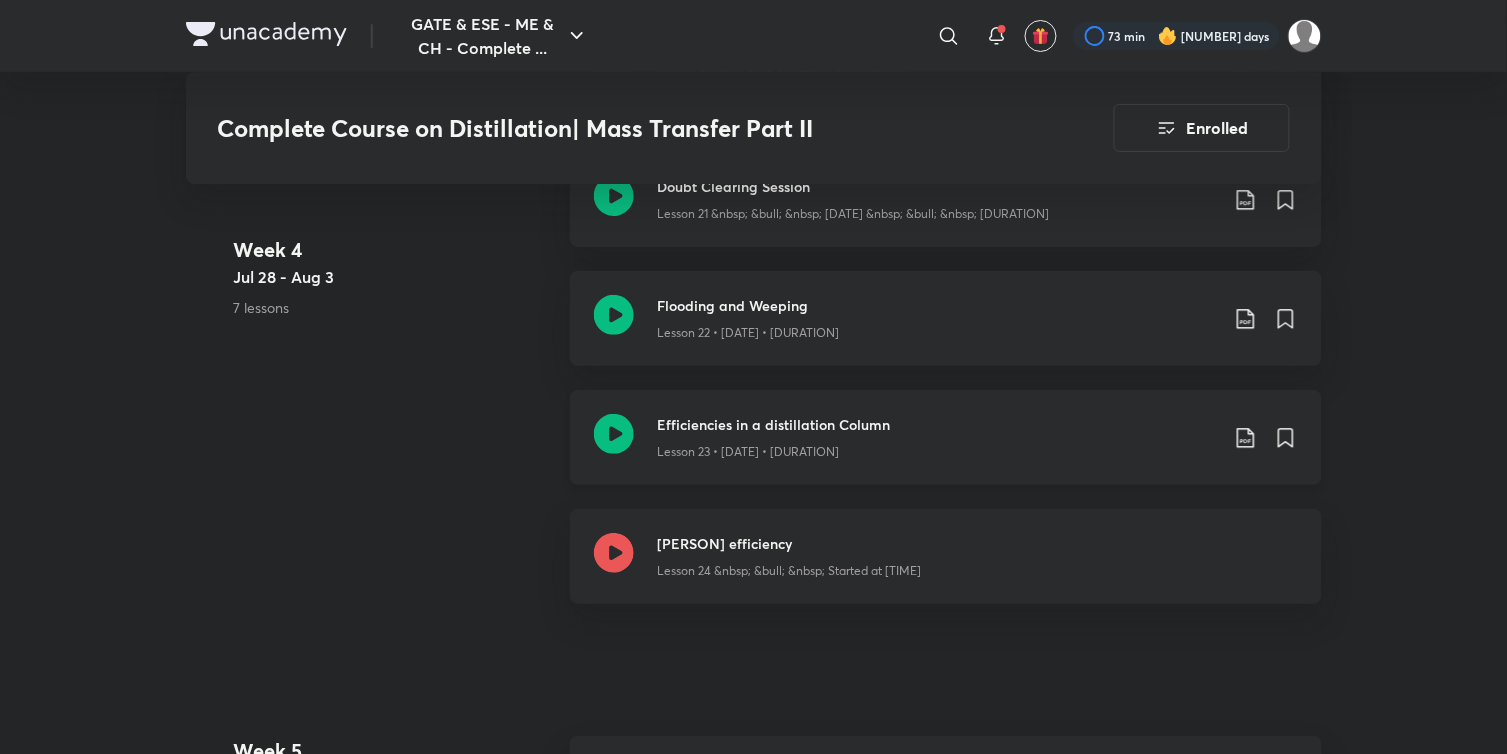 scroll, scrollTop: 3868, scrollLeft: 0, axis: vertical 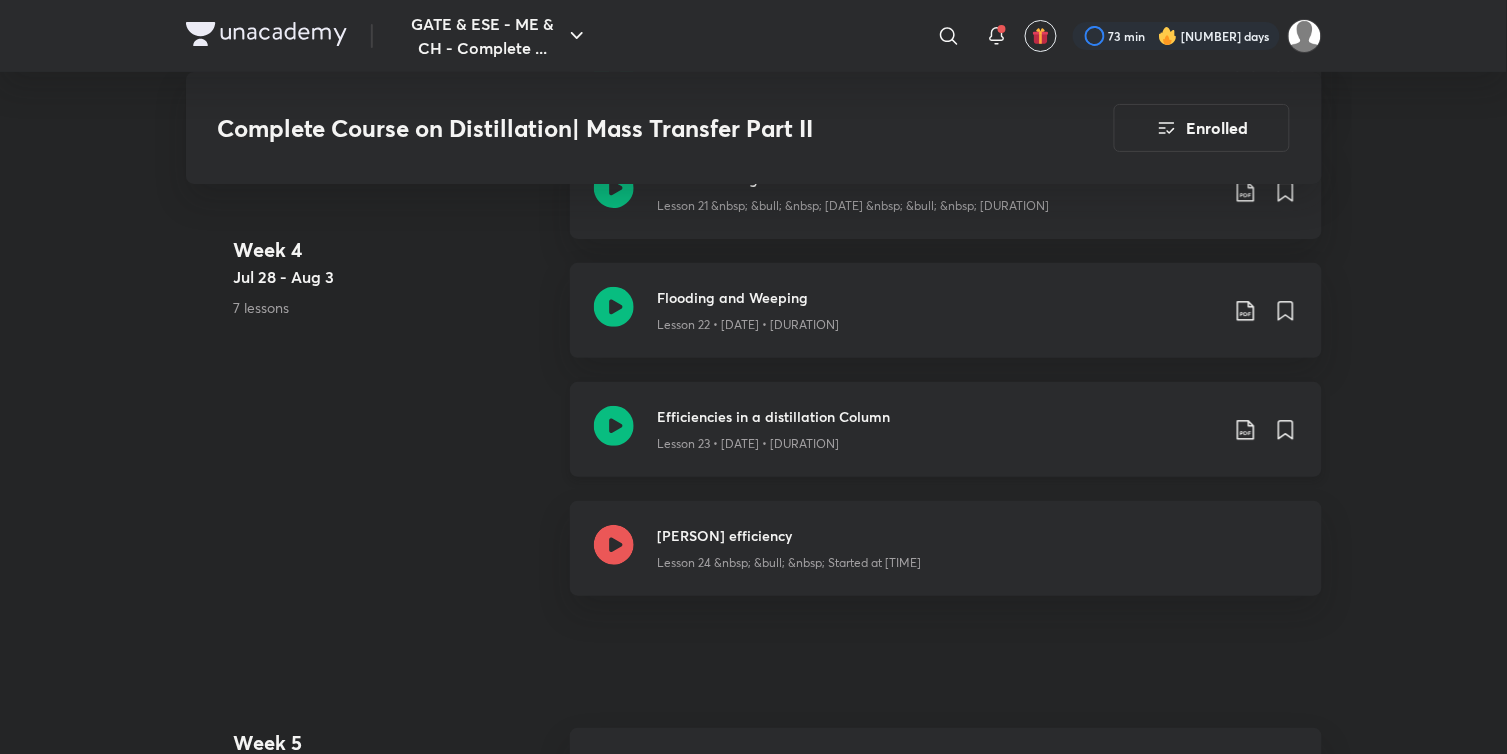 click 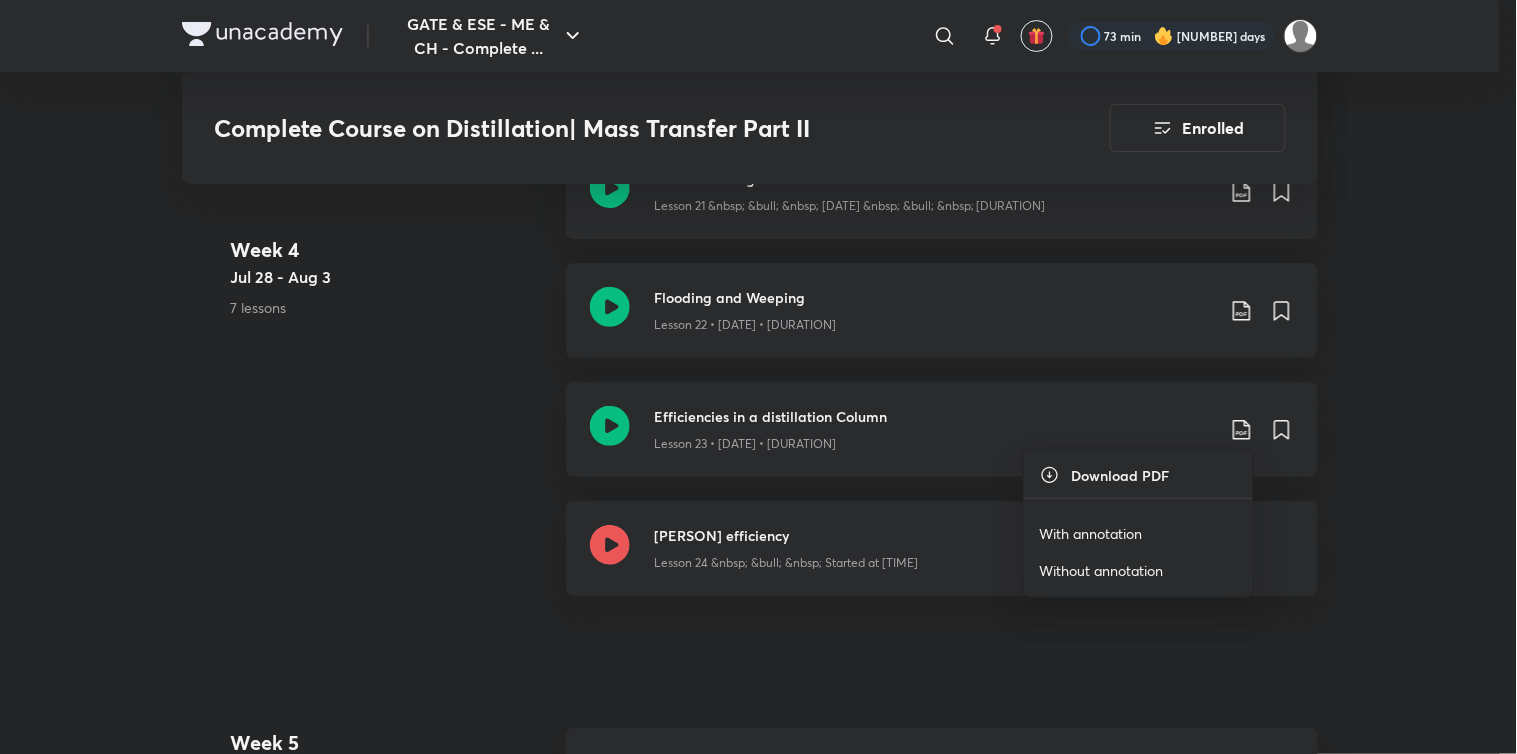 click on "With annotation" at bounding box center (1091, 533) 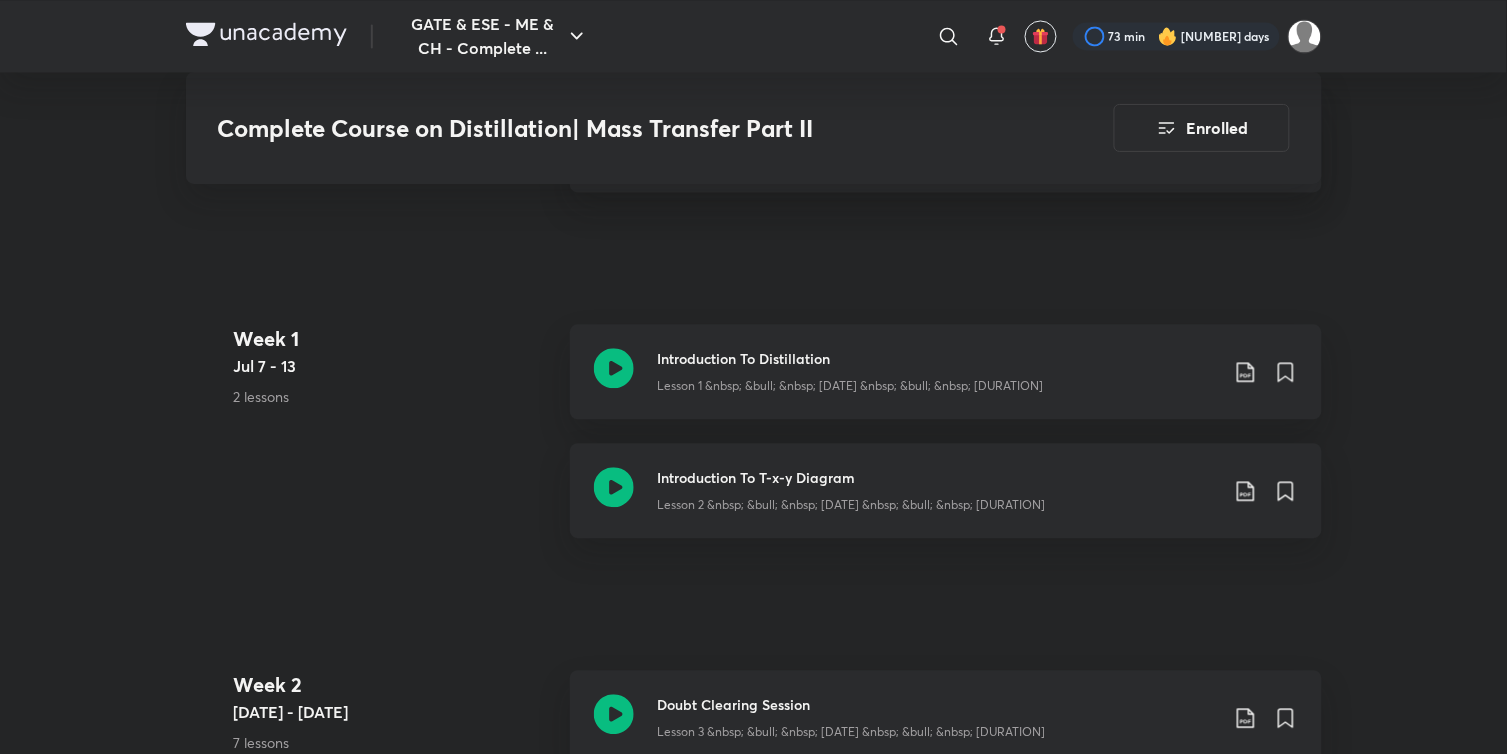 scroll, scrollTop: 1091, scrollLeft: 0, axis: vertical 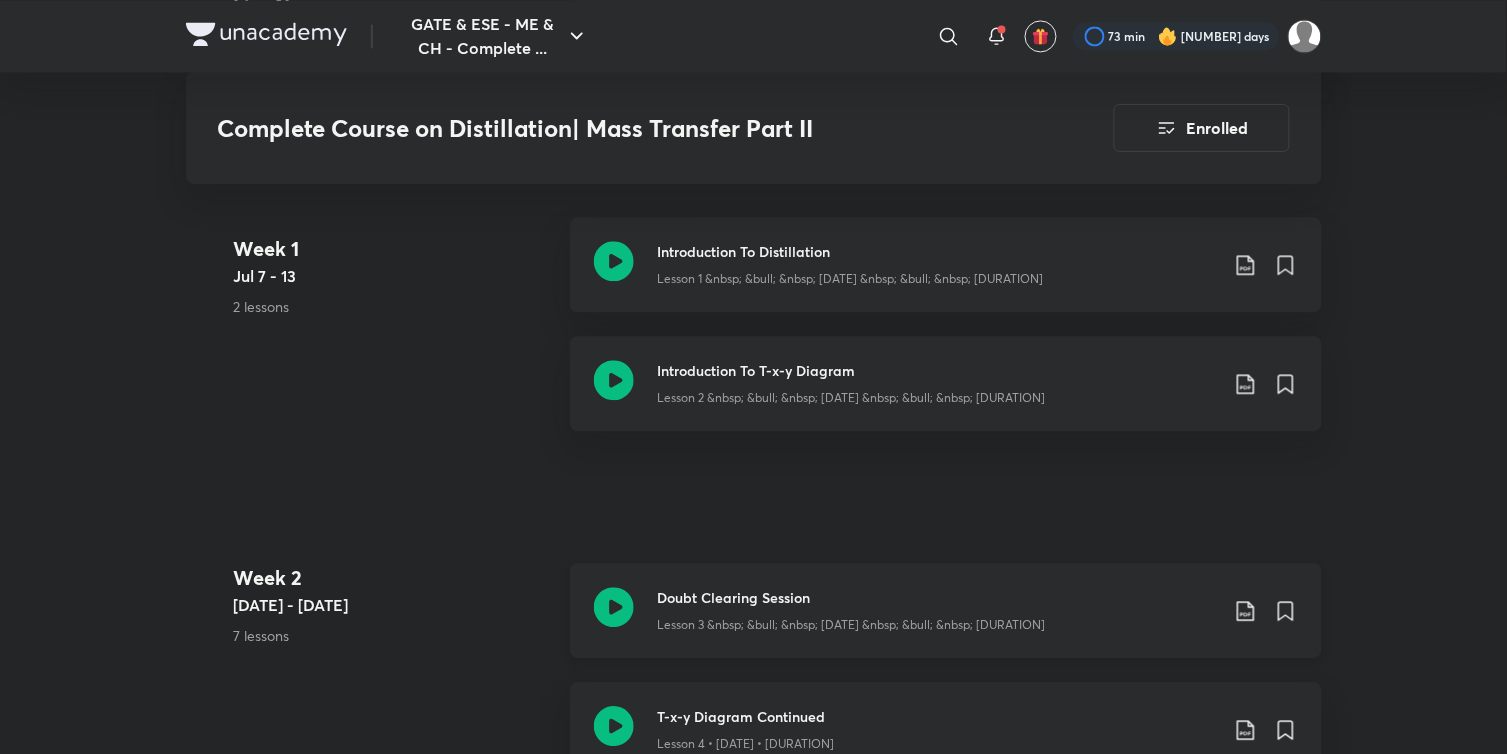 click 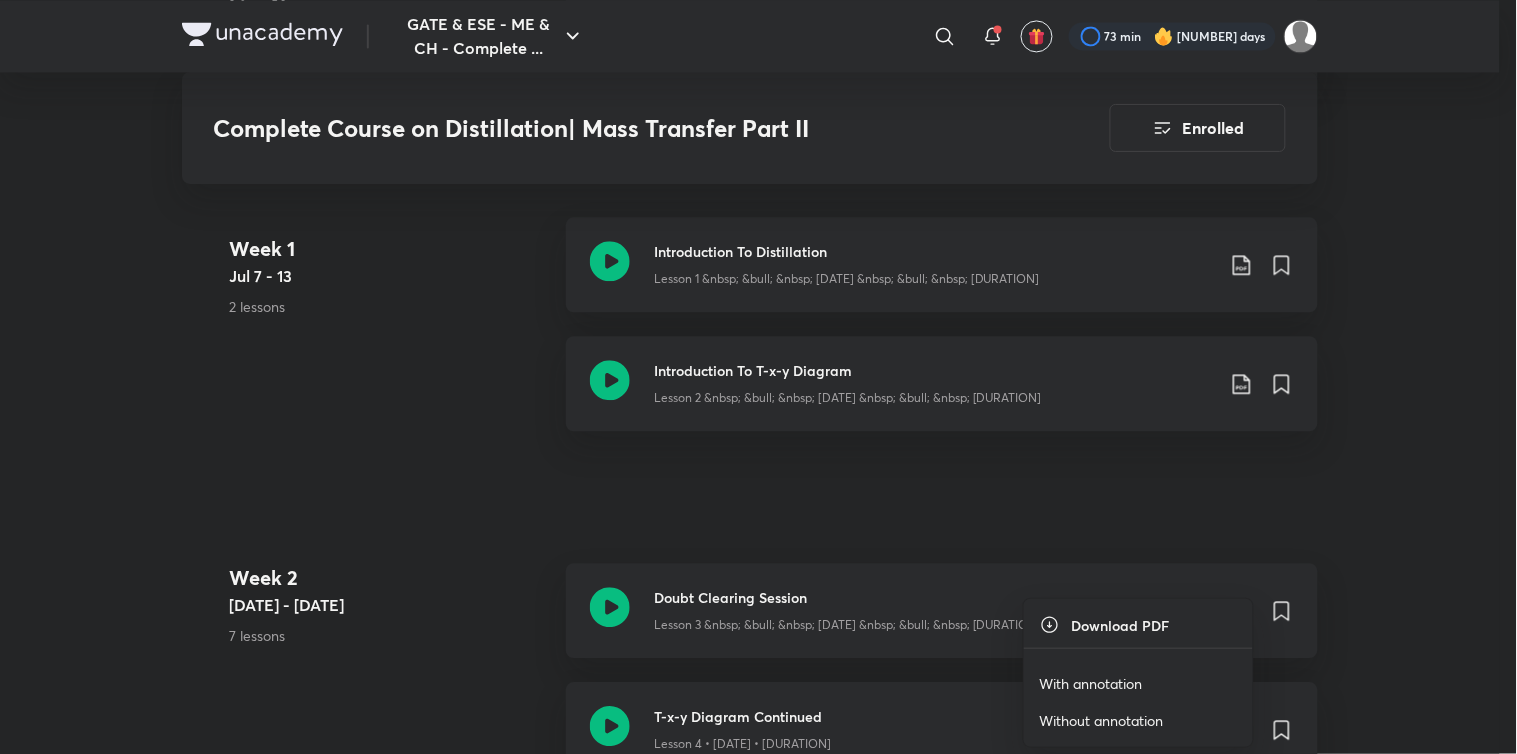 click on "With annotation" at bounding box center (1091, 683) 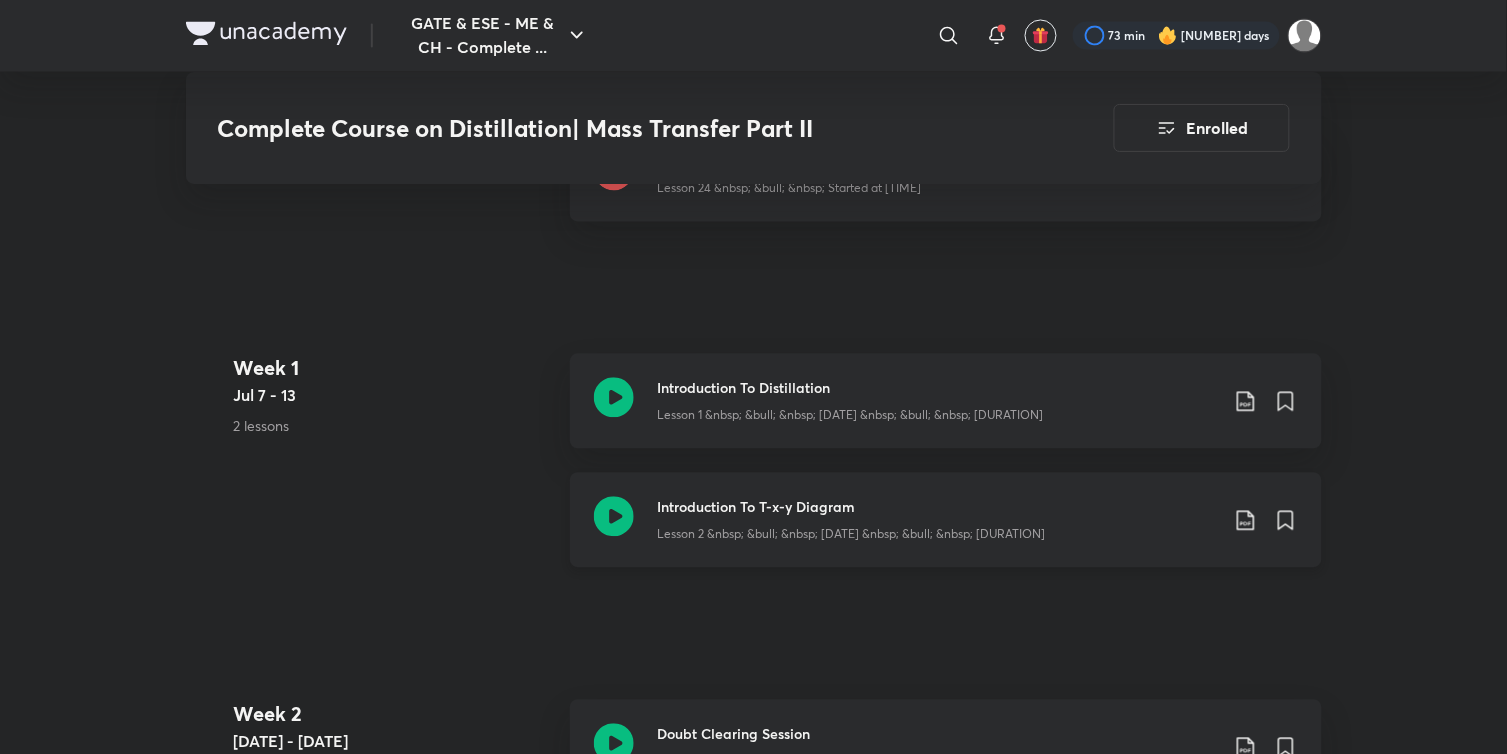 scroll, scrollTop: 1202, scrollLeft: 0, axis: vertical 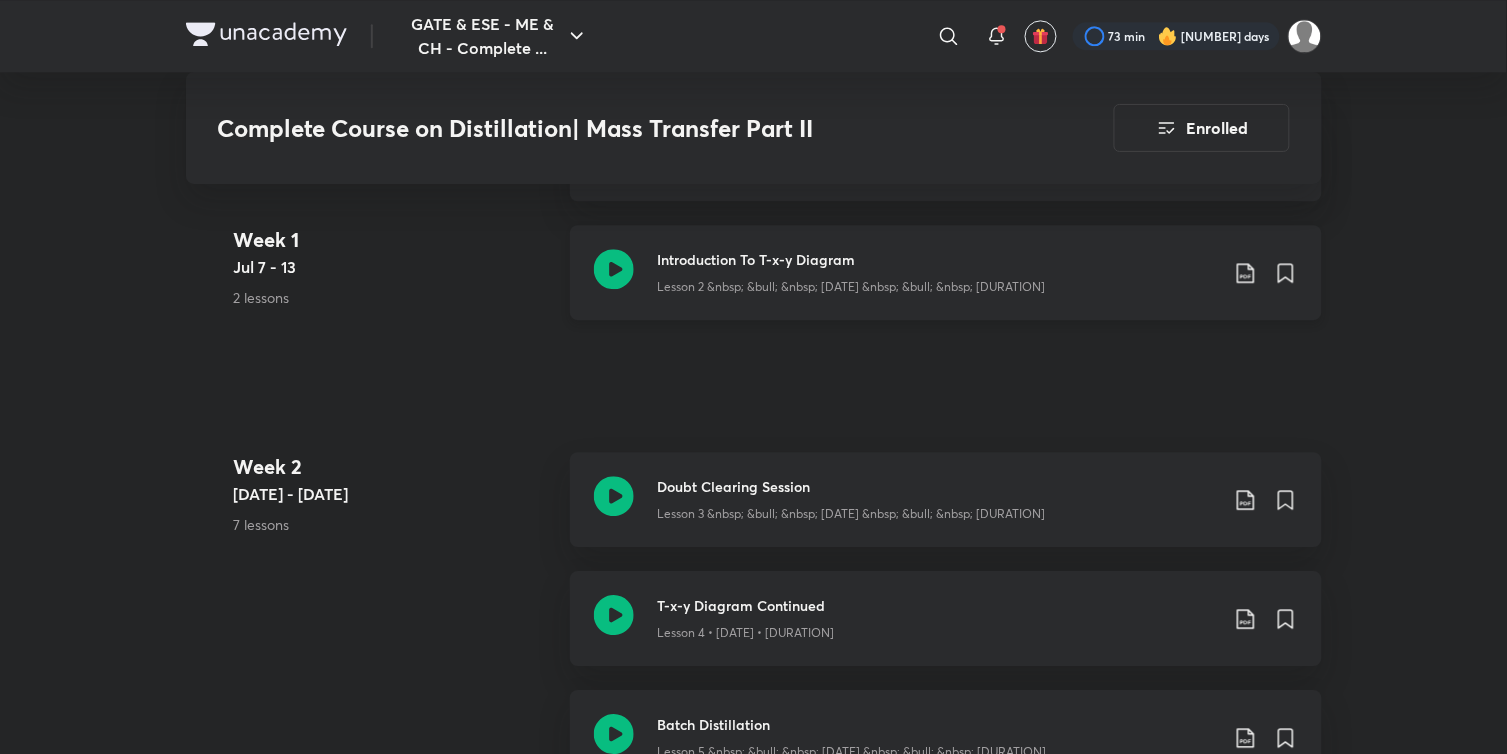click 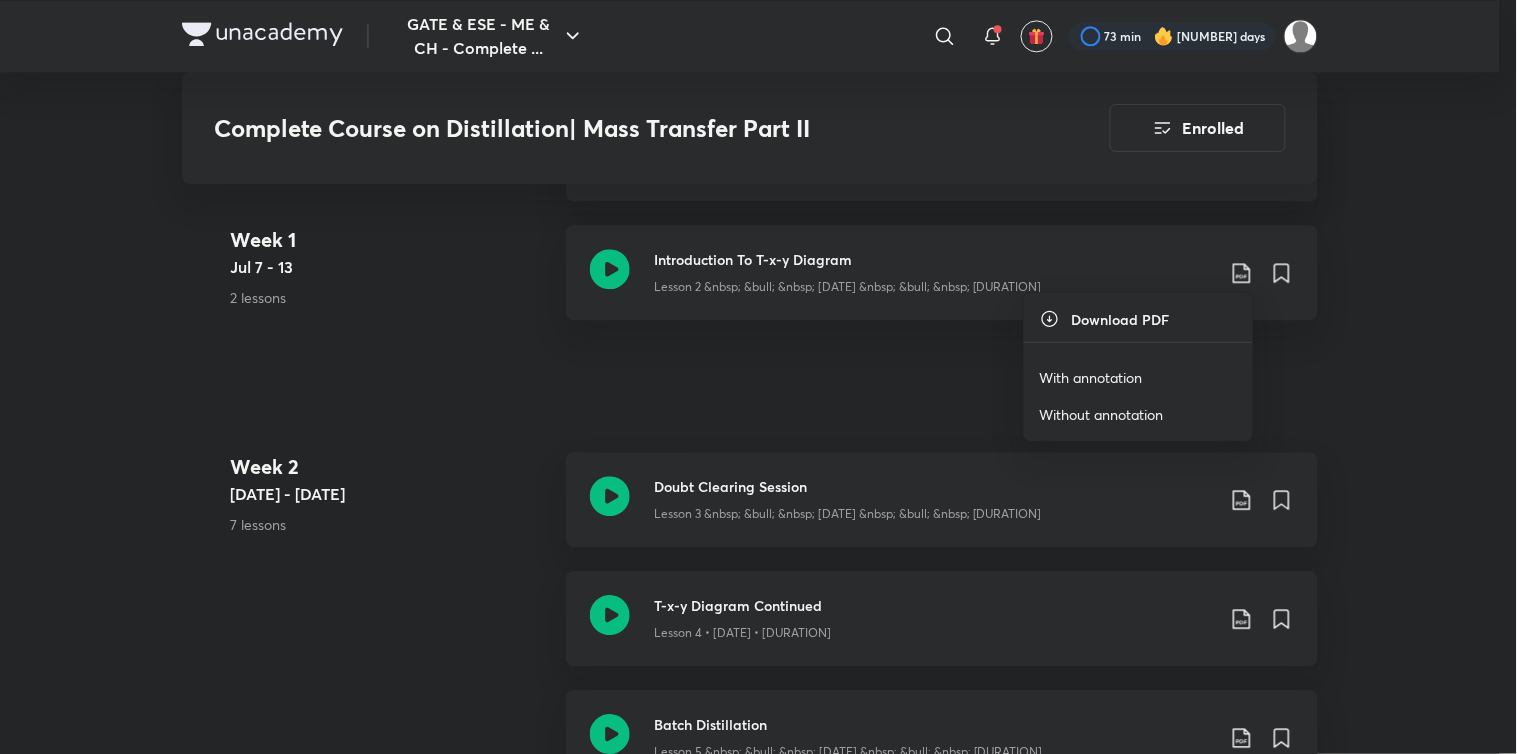 click on "With annotation" at bounding box center (1091, 377) 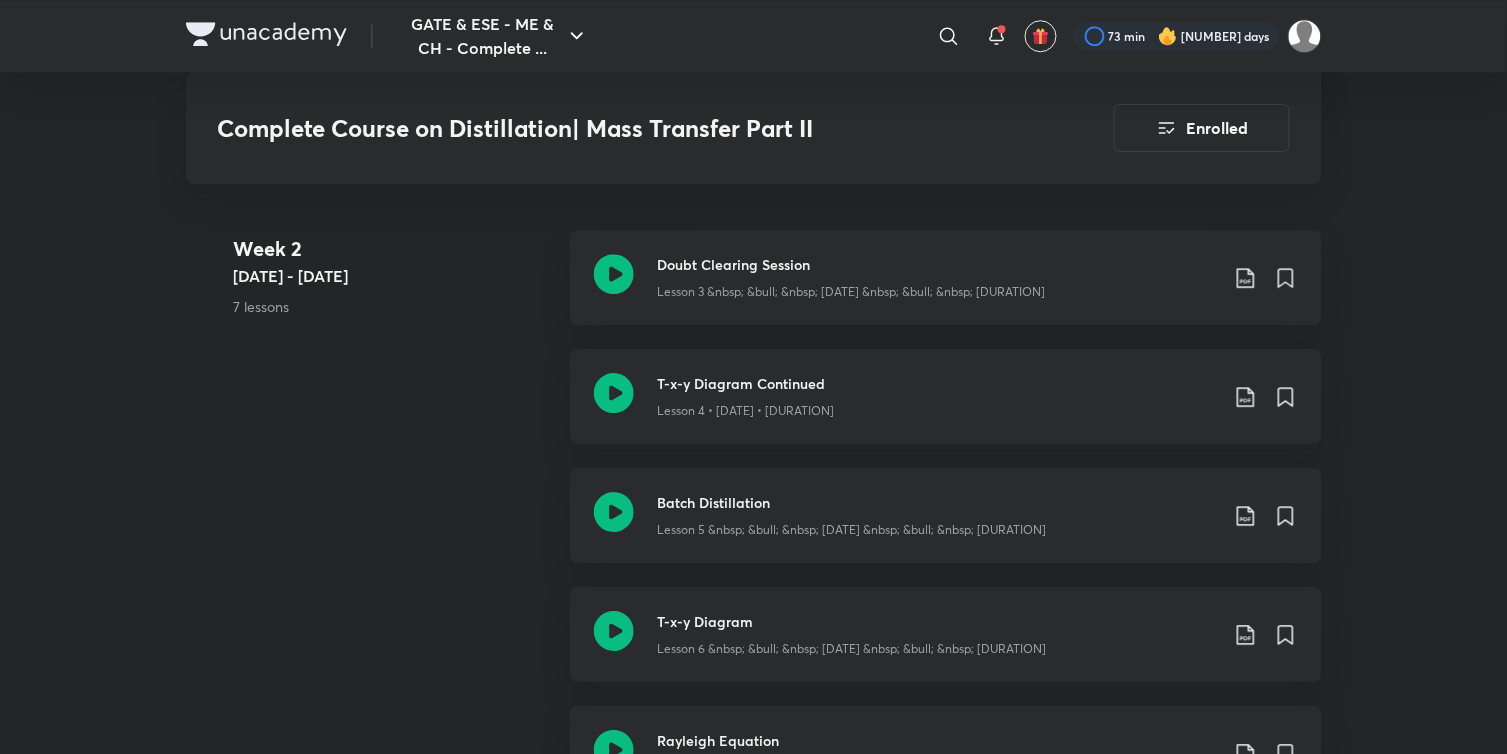 scroll, scrollTop: 1535, scrollLeft: 0, axis: vertical 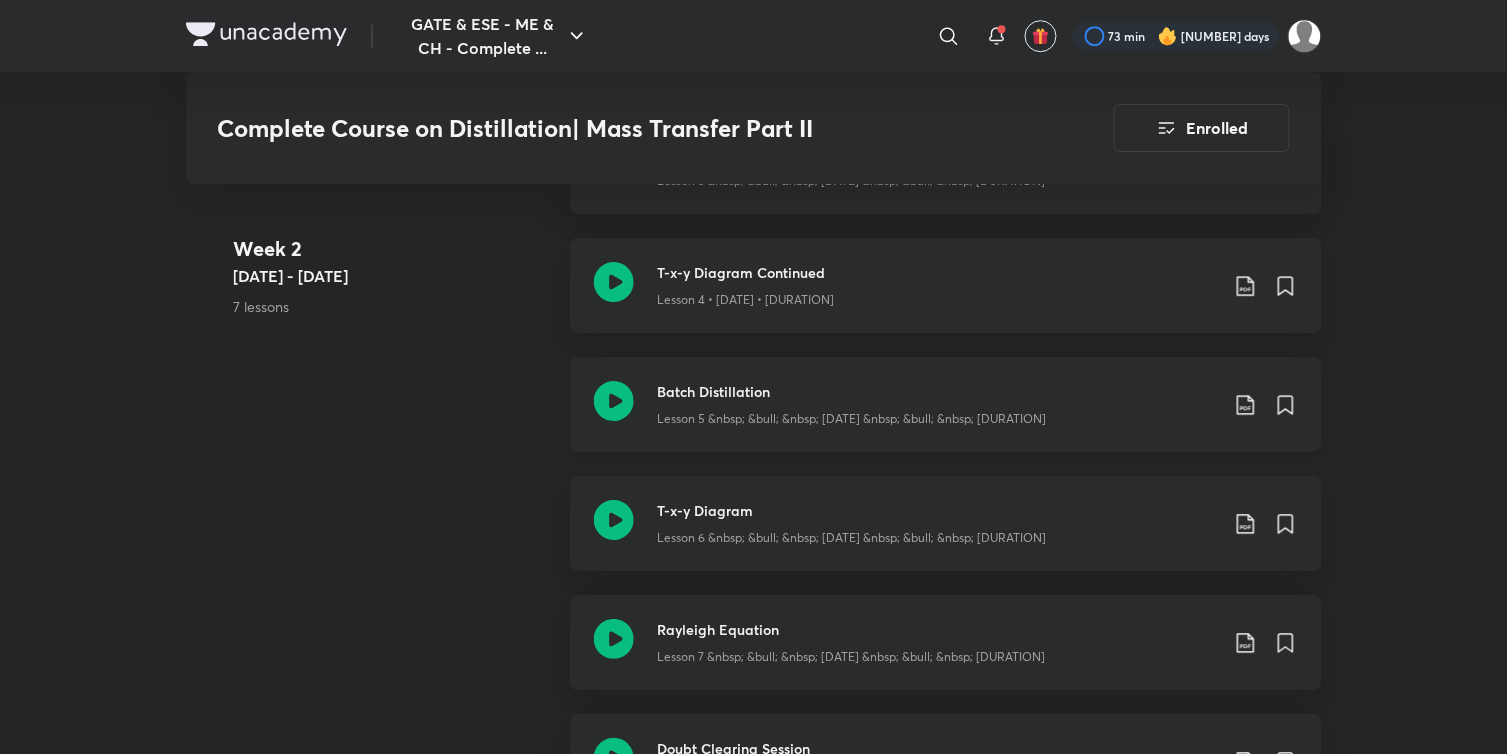 click 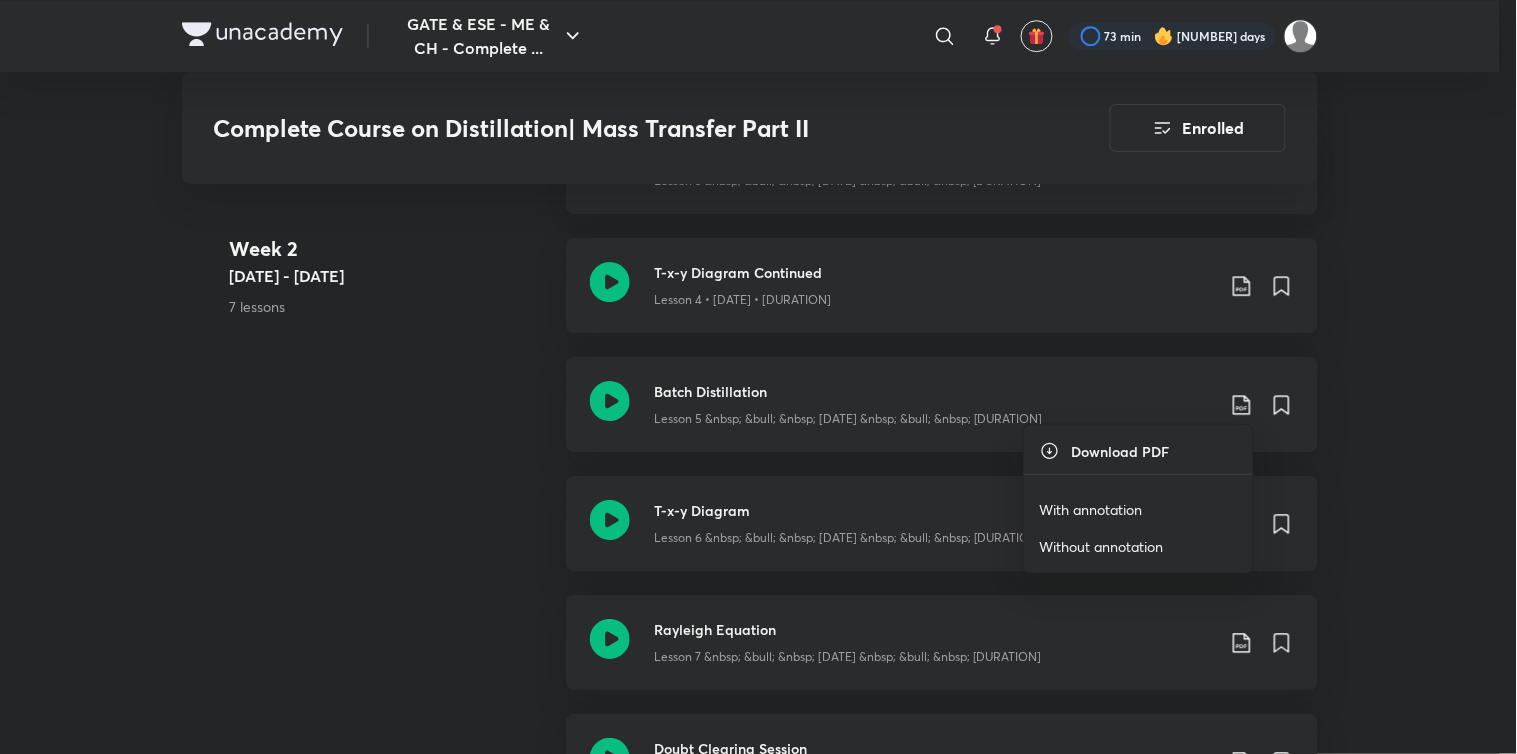 click on "With annotation" at bounding box center [1091, 509] 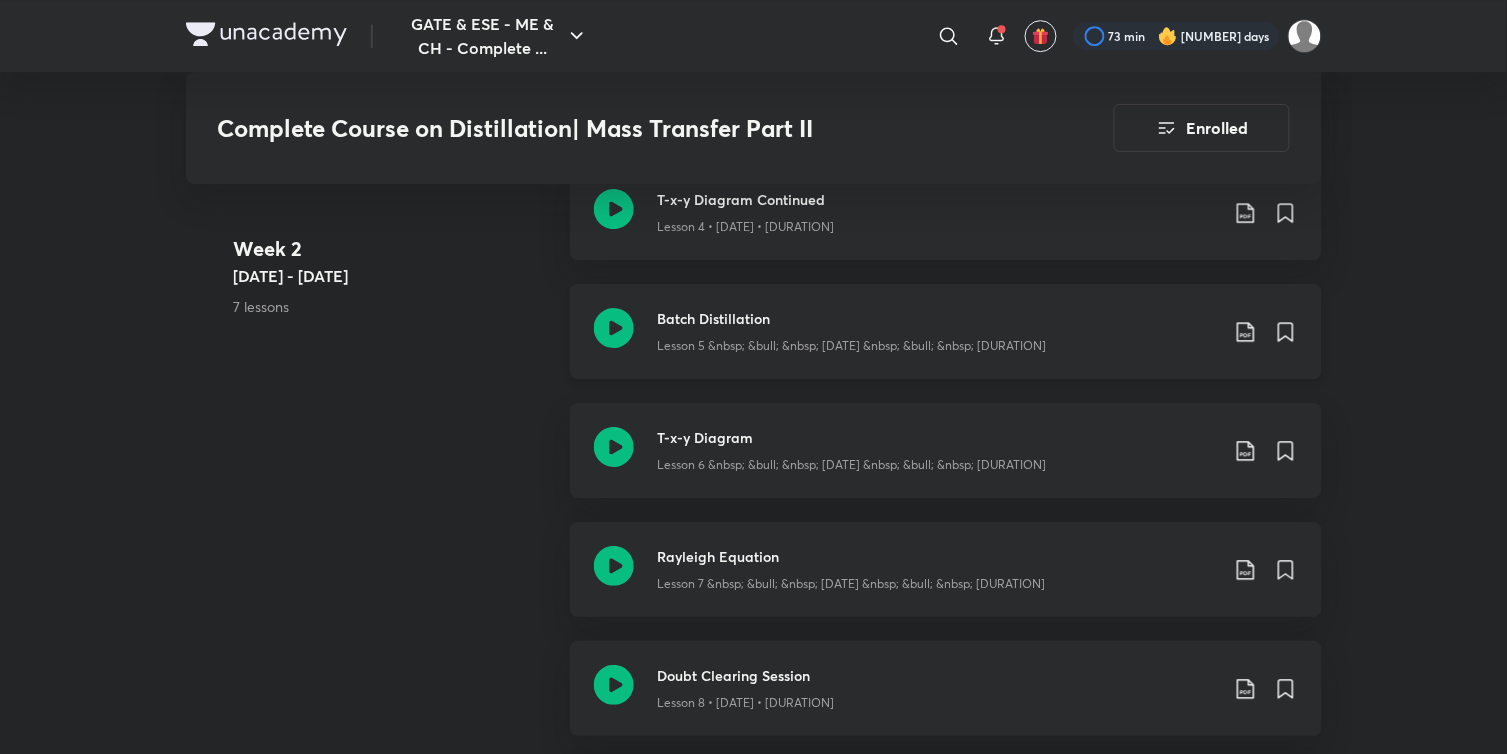 scroll, scrollTop: 1757, scrollLeft: 0, axis: vertical 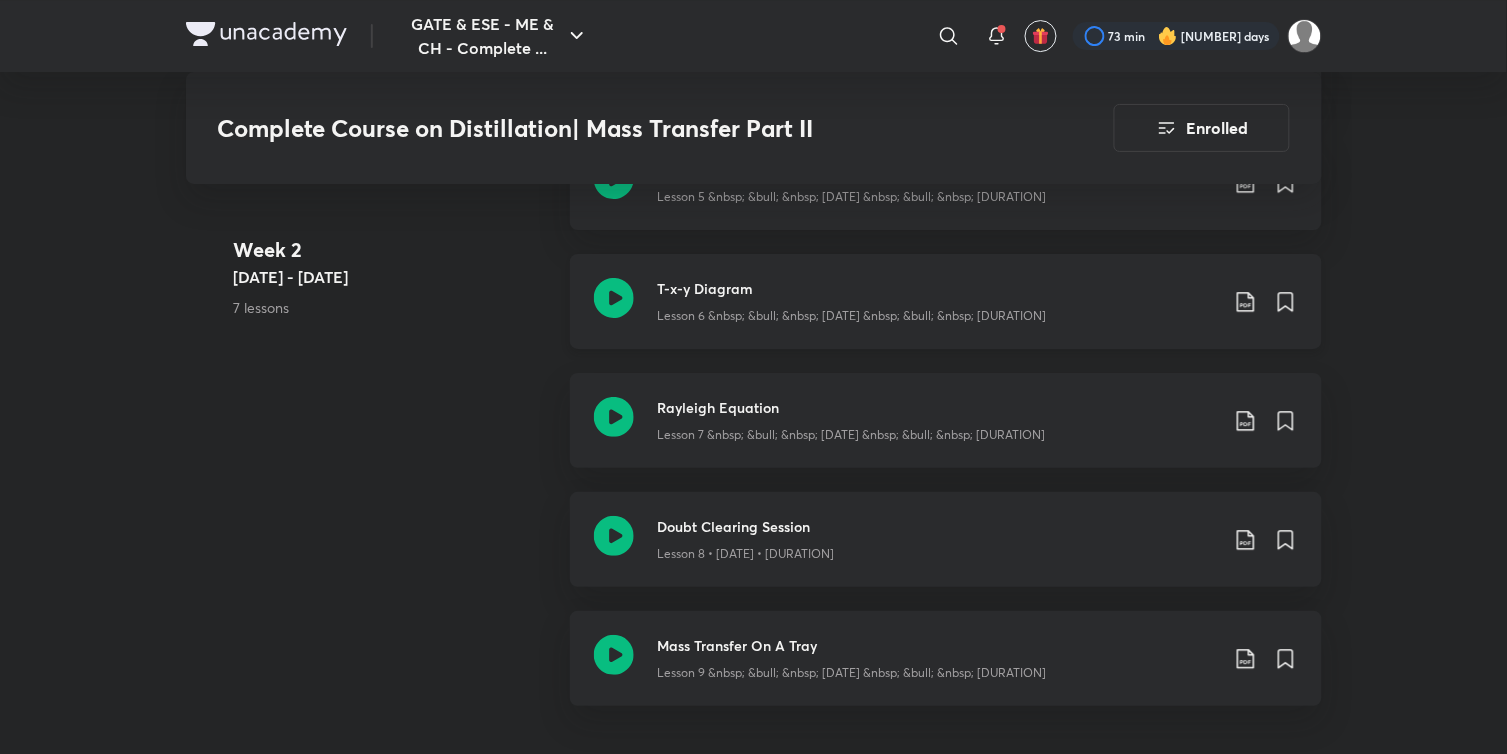 click 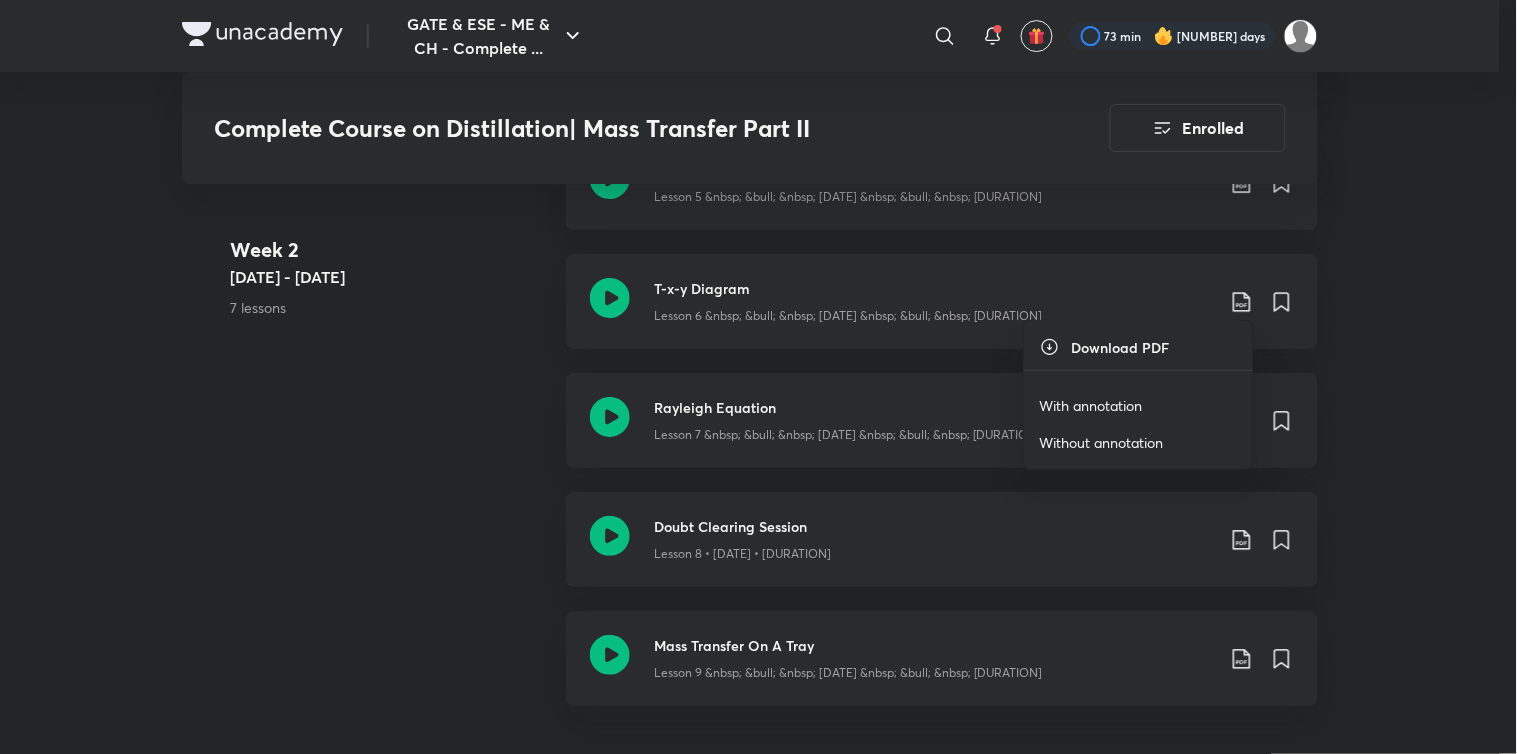 click on "With annotation" at bounding box center (1091, 405) 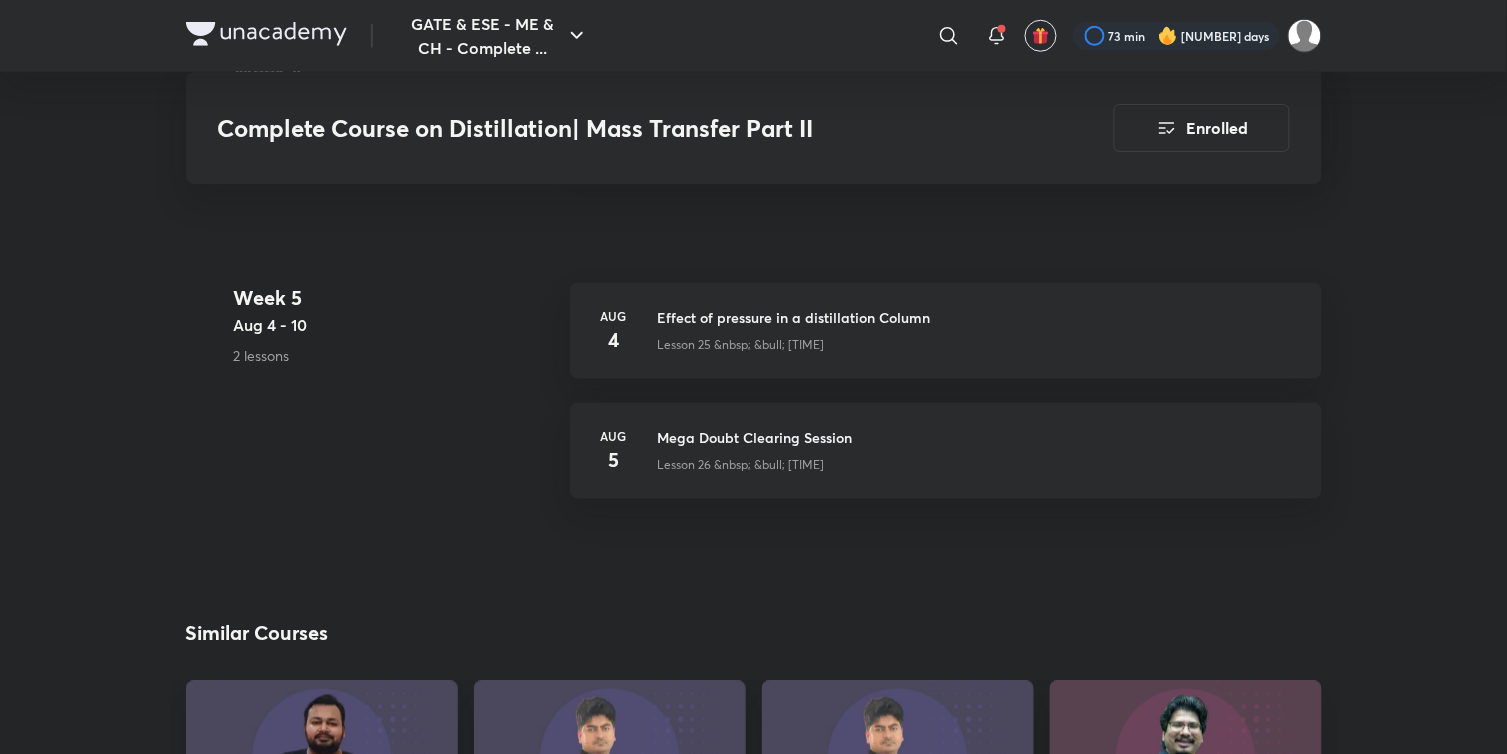 scroll, scrollTop: 3980, scrollLeft: 0, axis: vertical 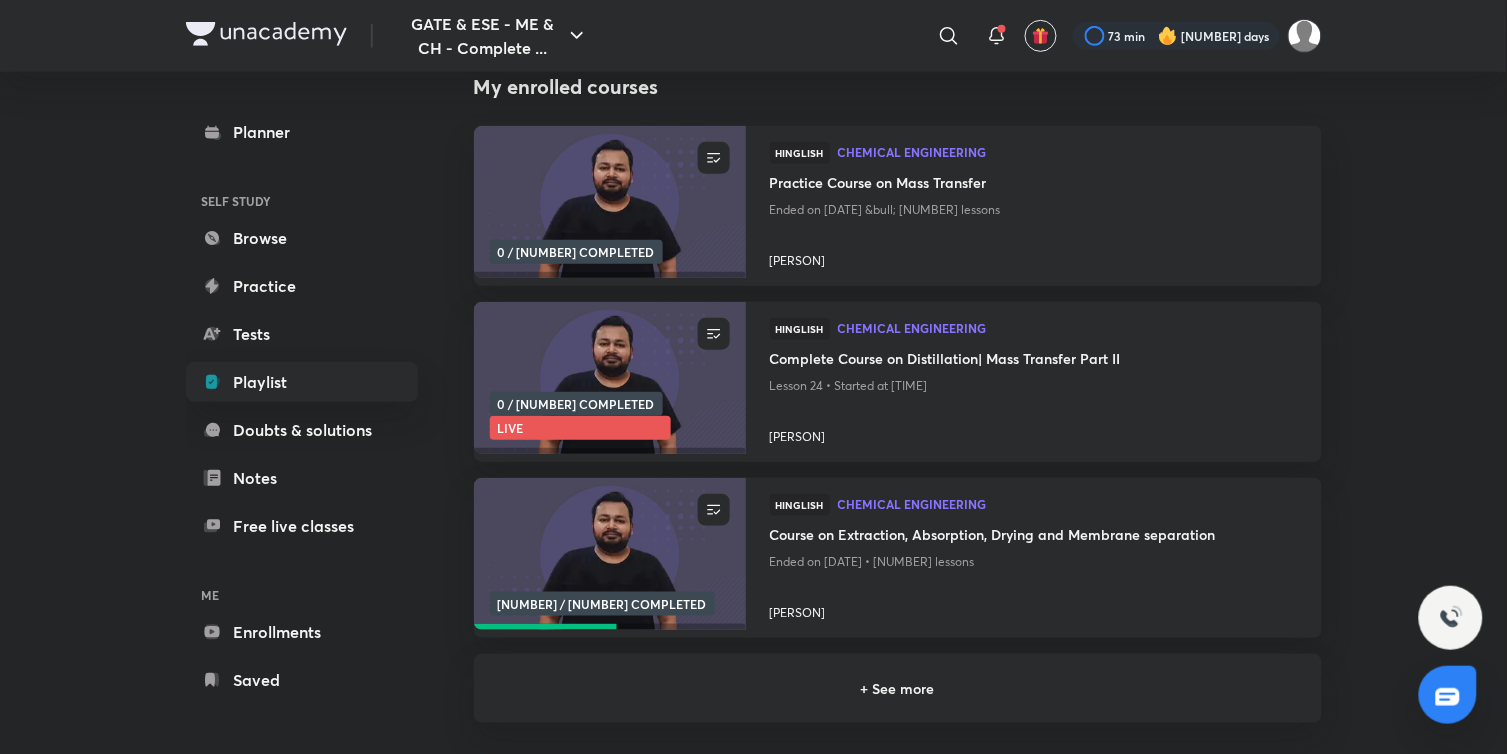 click on "+ See more" at bounding box center [898, 688] 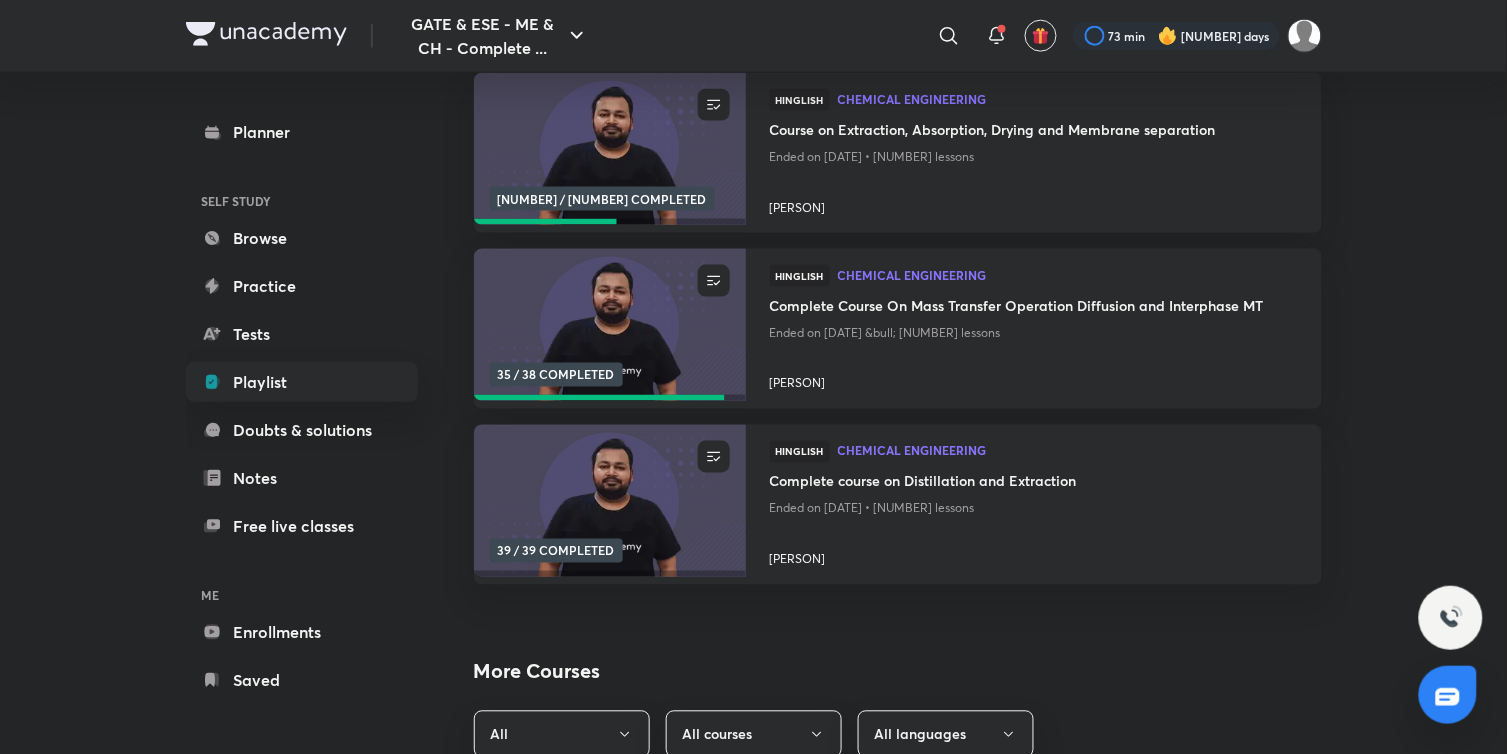 scroll, scrollTop: 666, scrollLeft: 0, axis: vertical 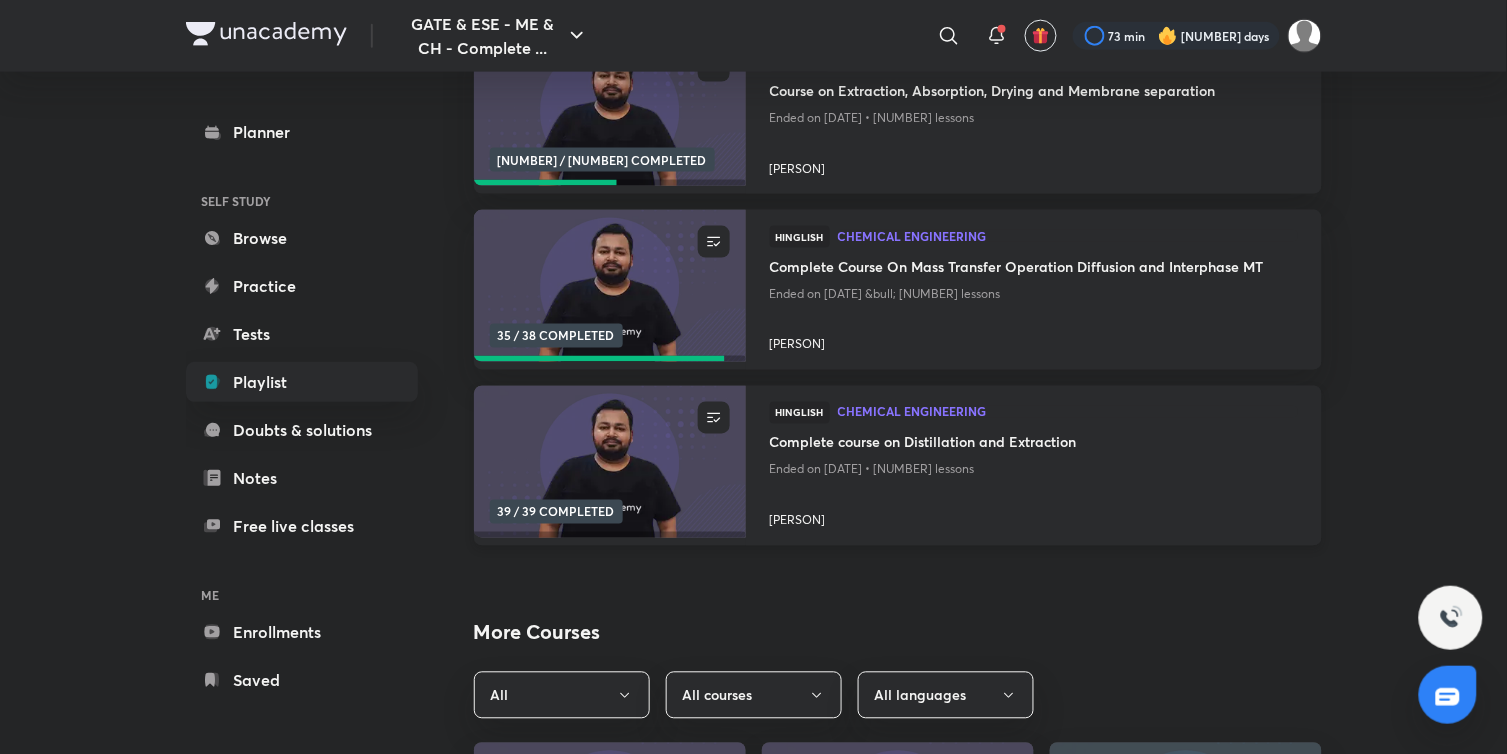 click at bounding box center (609, 462) 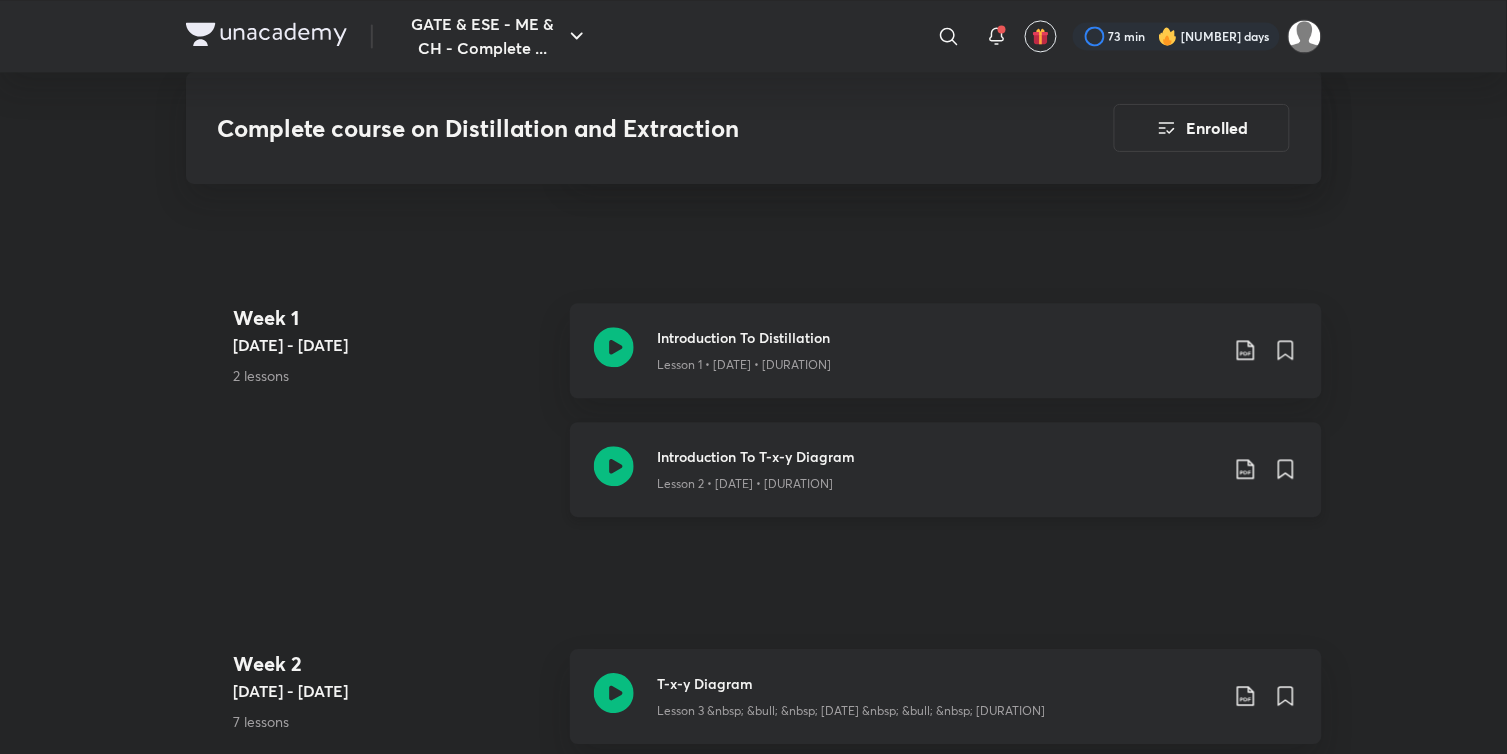 scroll, scrollTop: 1216, scrollLeft: 0, axis: vertical 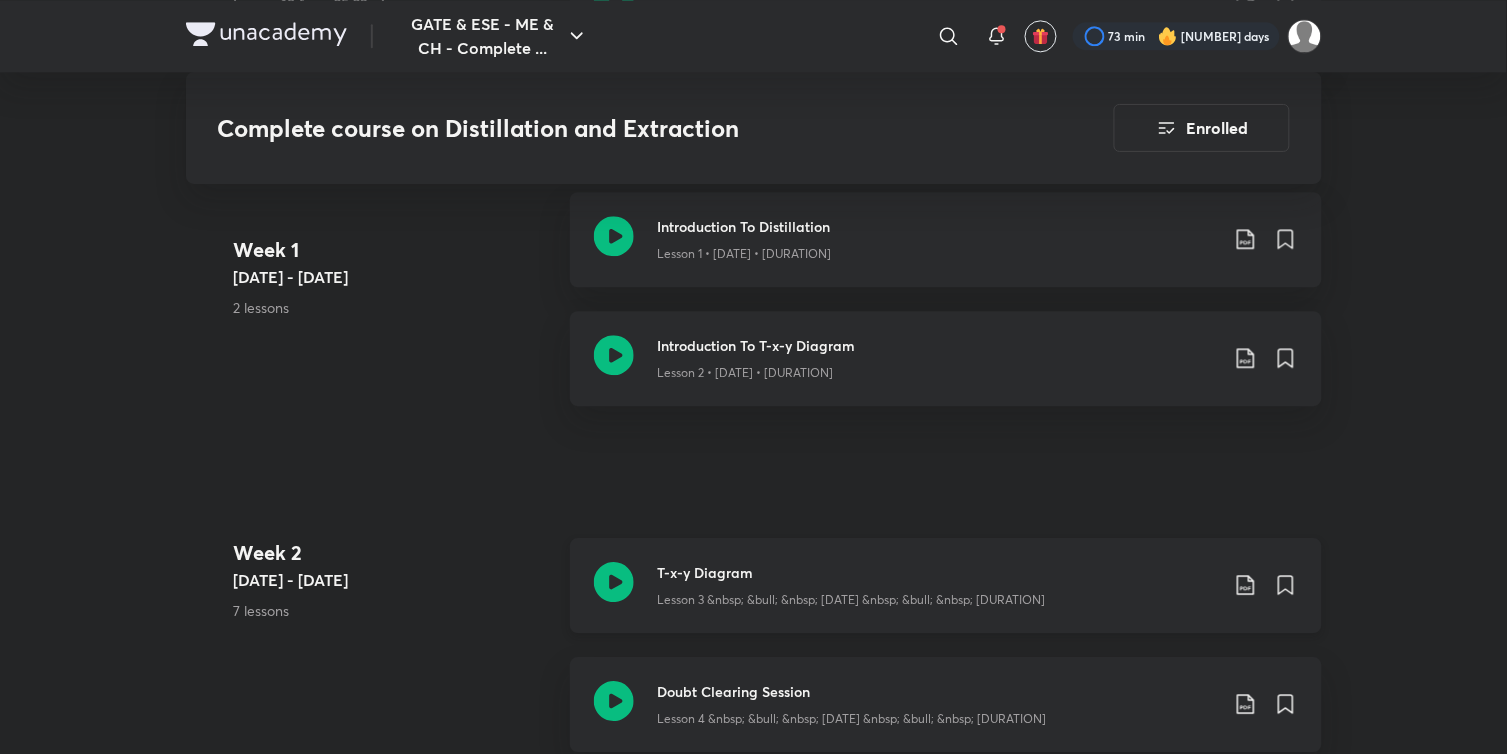 click 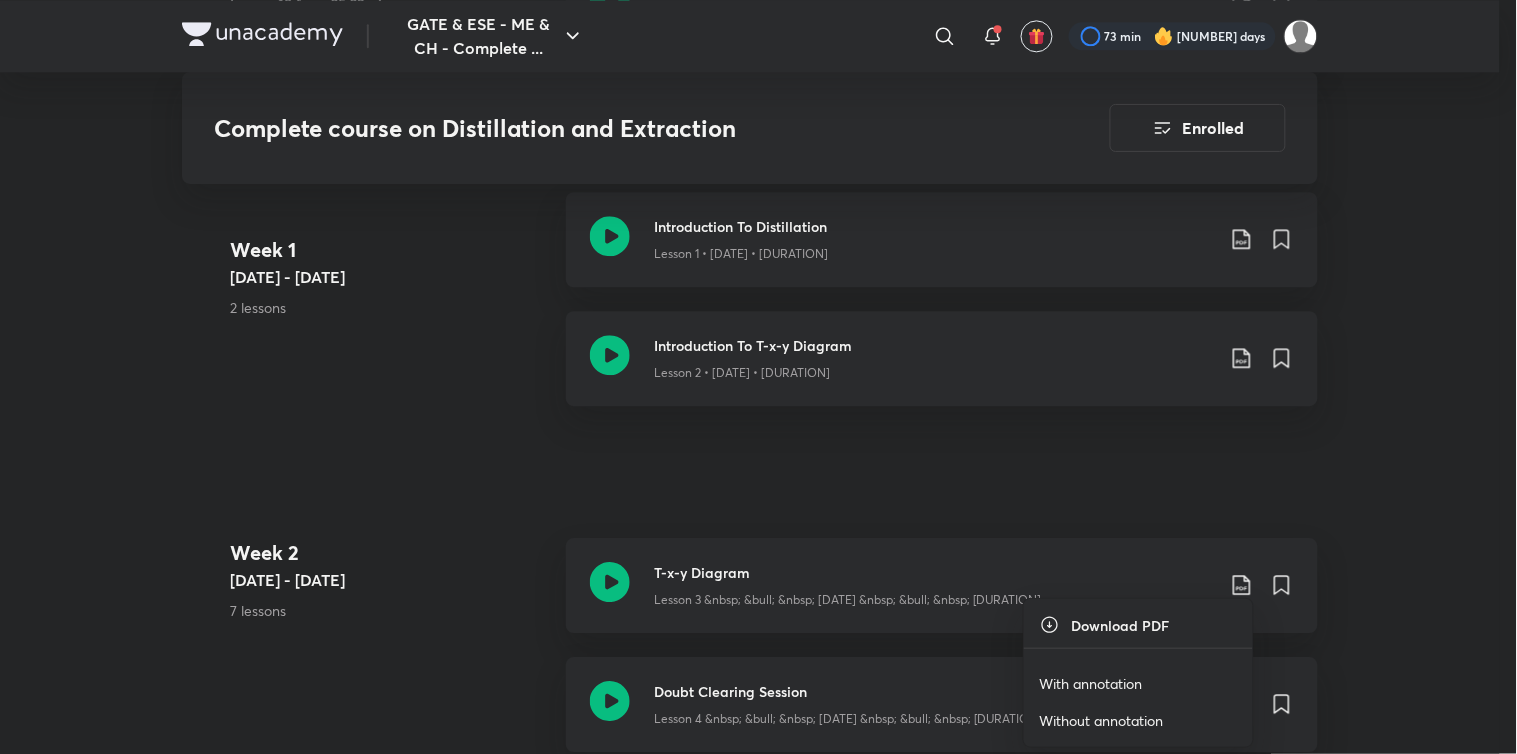 click on "With annotation" at bounding box center [1091, 683] 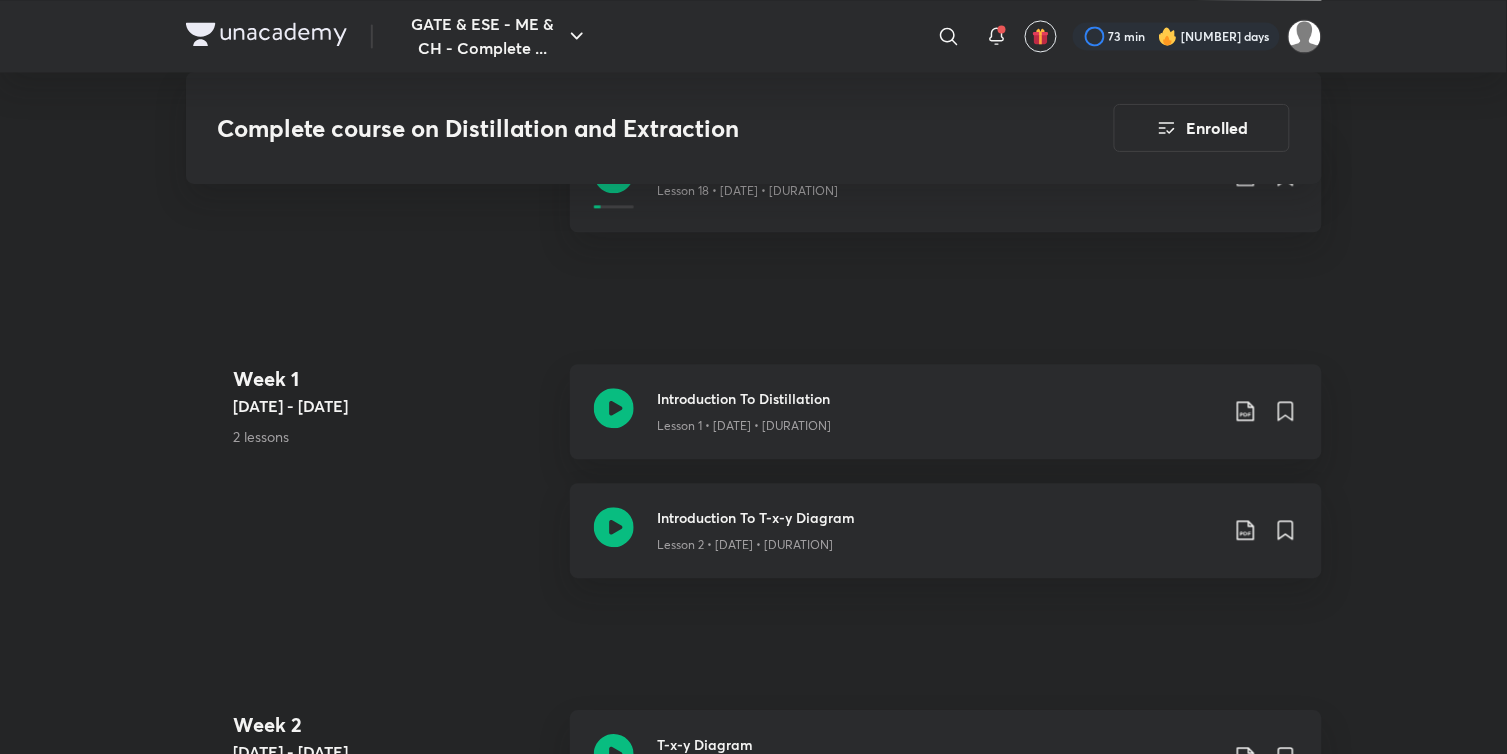 scroll, scrollTop: 883, scrollLeft: 0, axis: vertical 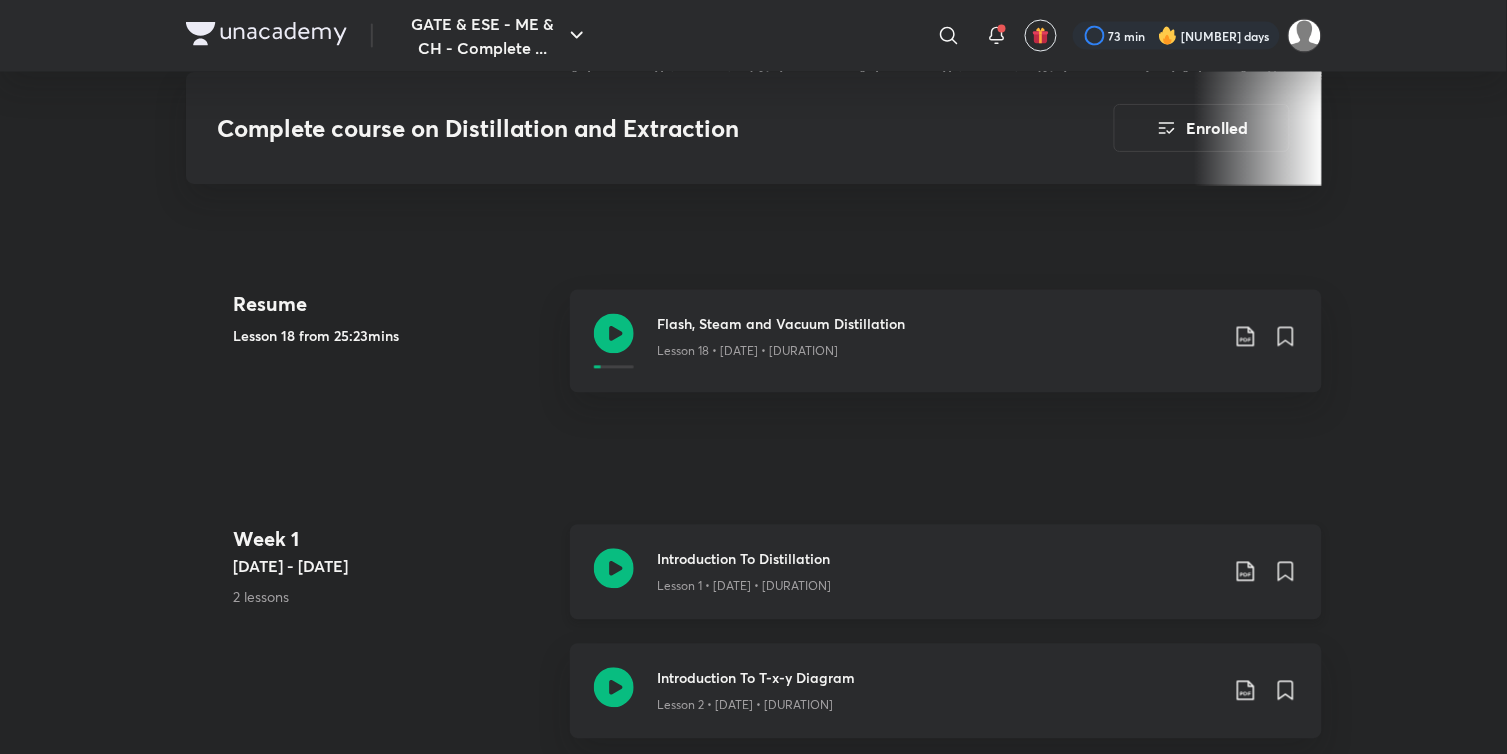 click 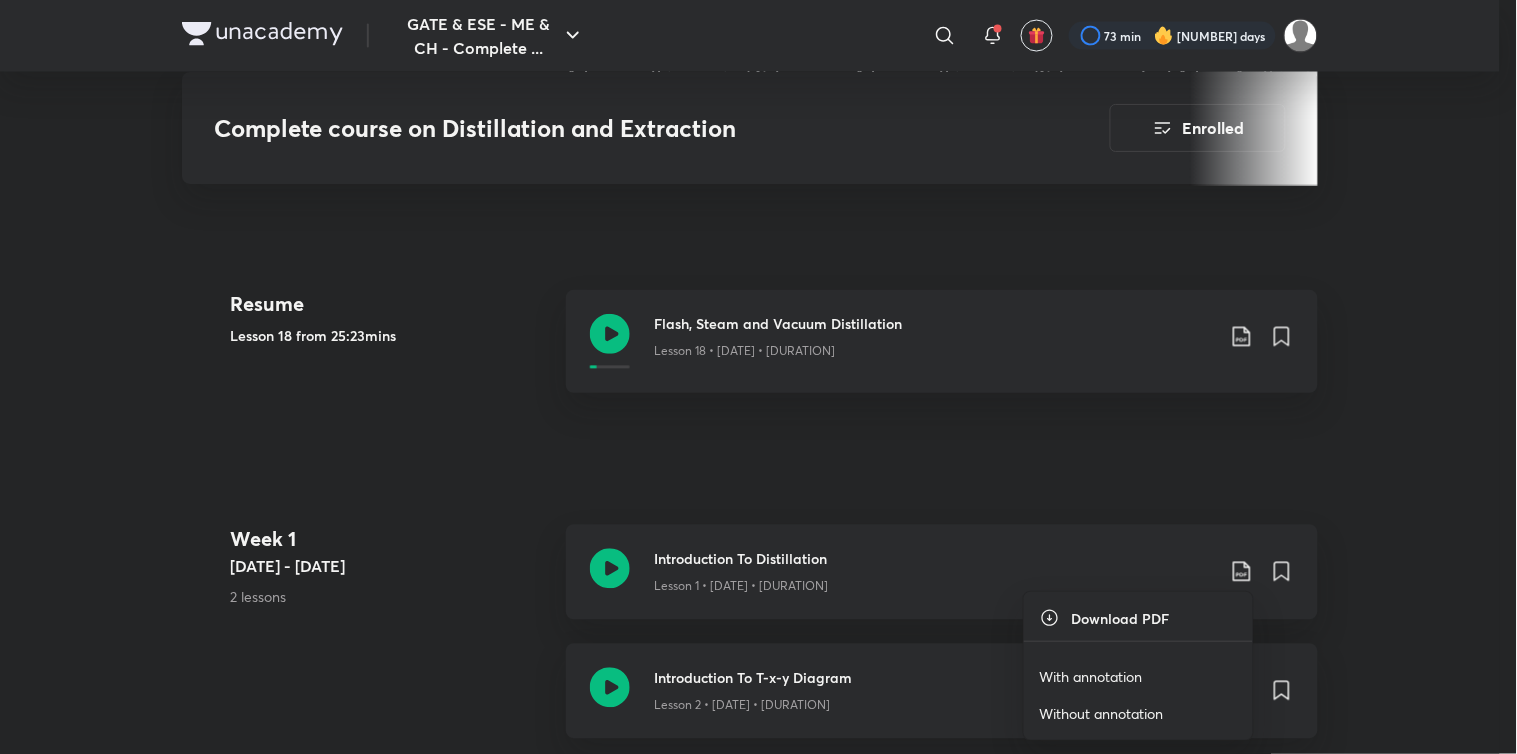 click on "With annotation" at bounding box center (1091, 676) 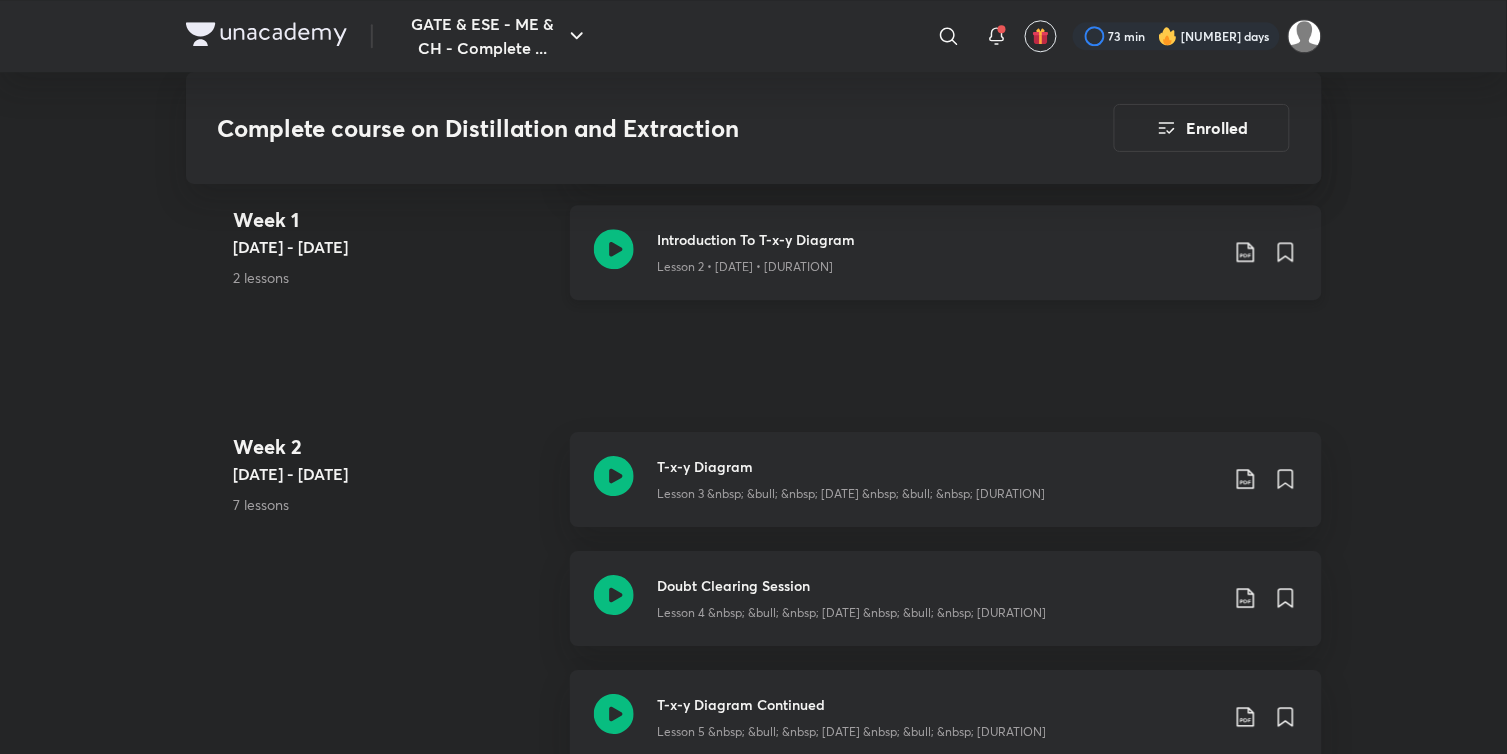scroll, scrollTop: 1327, scrollLeft: 0, axis: vertical 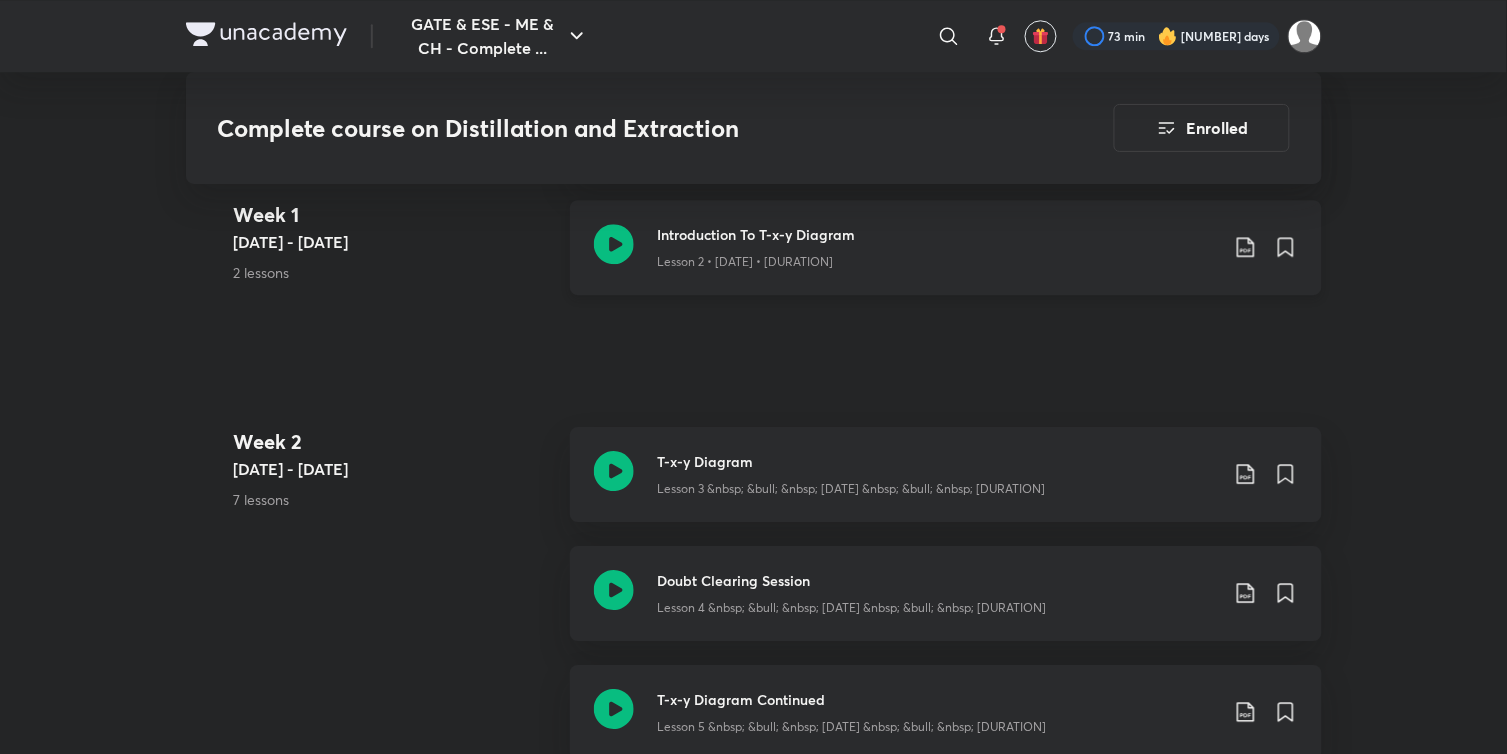 click 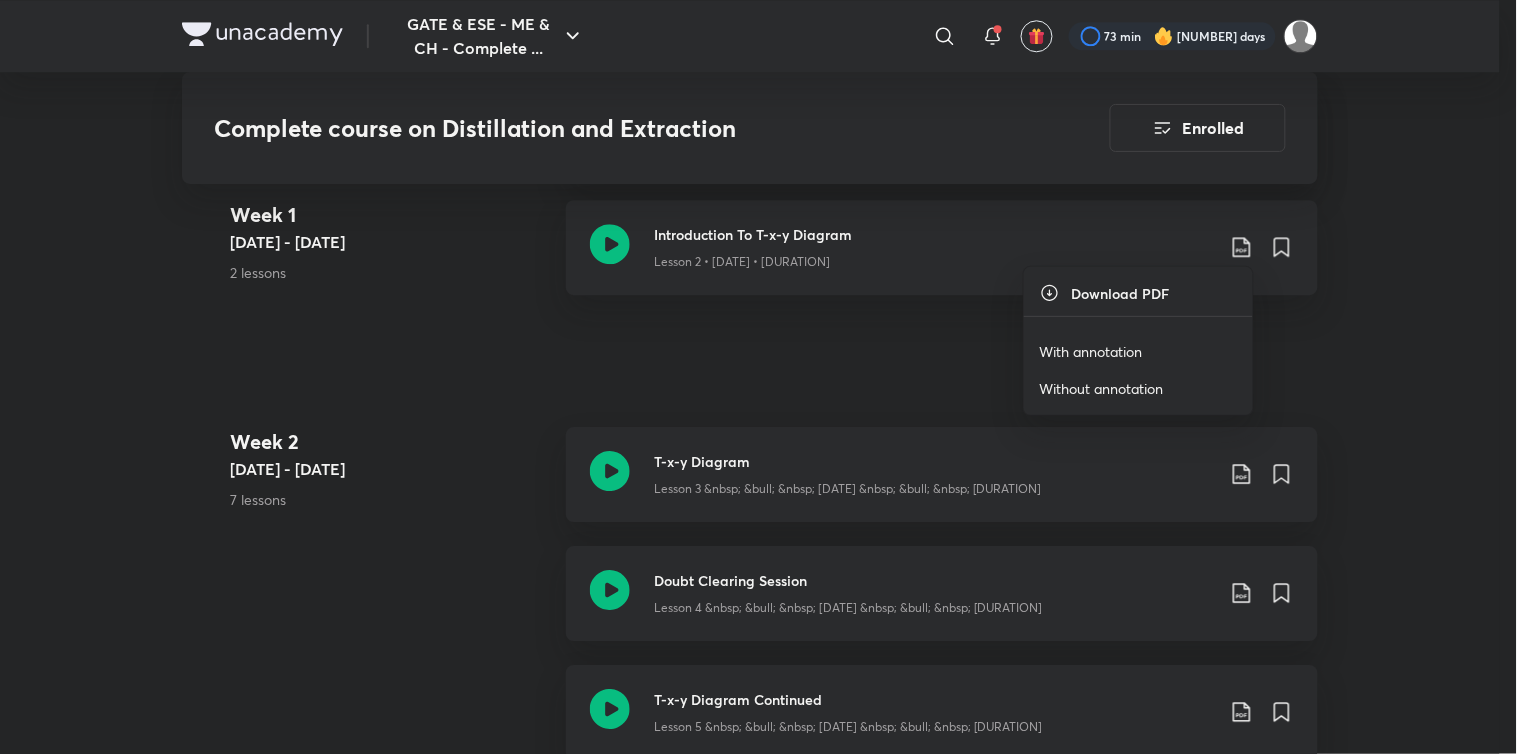 click on "With annotation" at bounding box center (1138, 351) 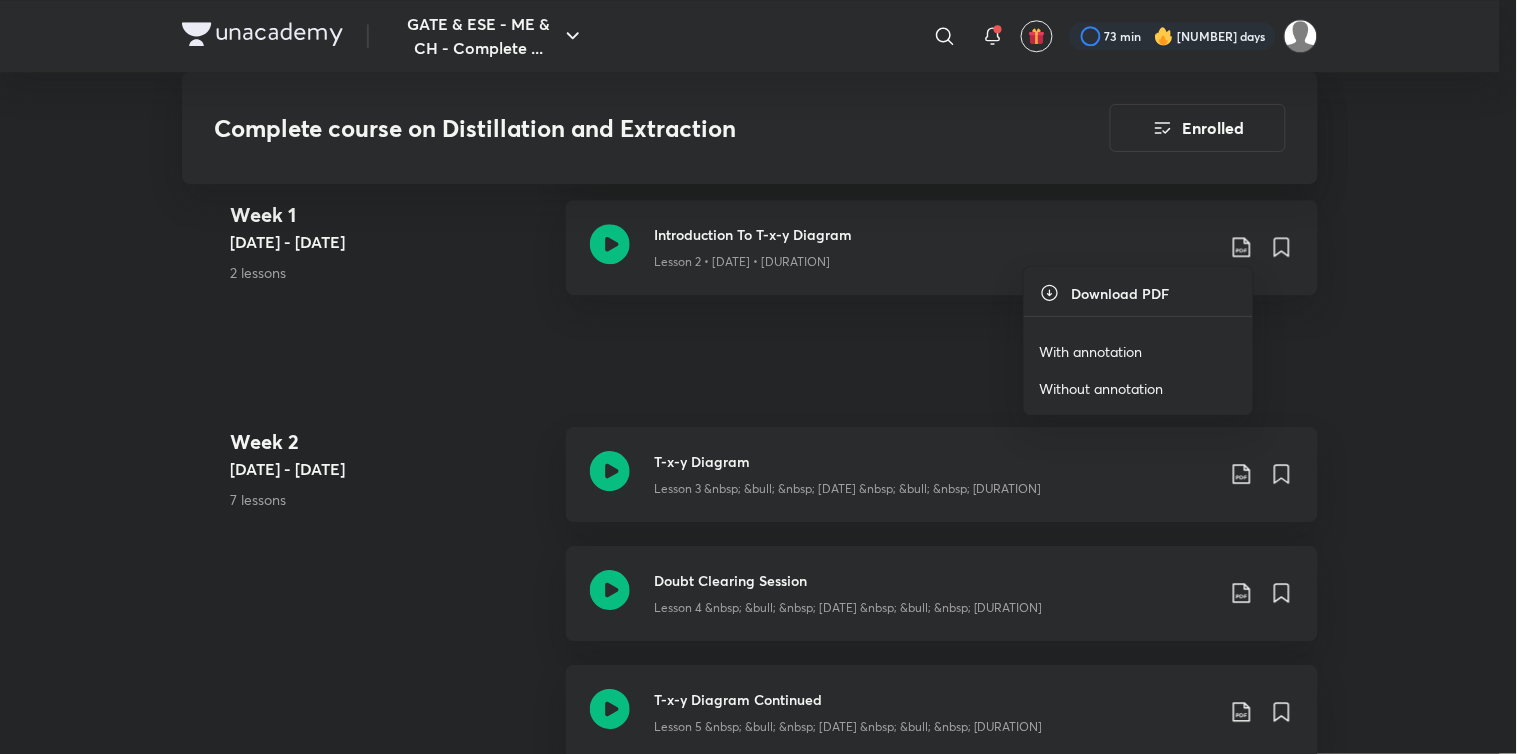 click on "With annotation" at bounding box center (1091, 351) 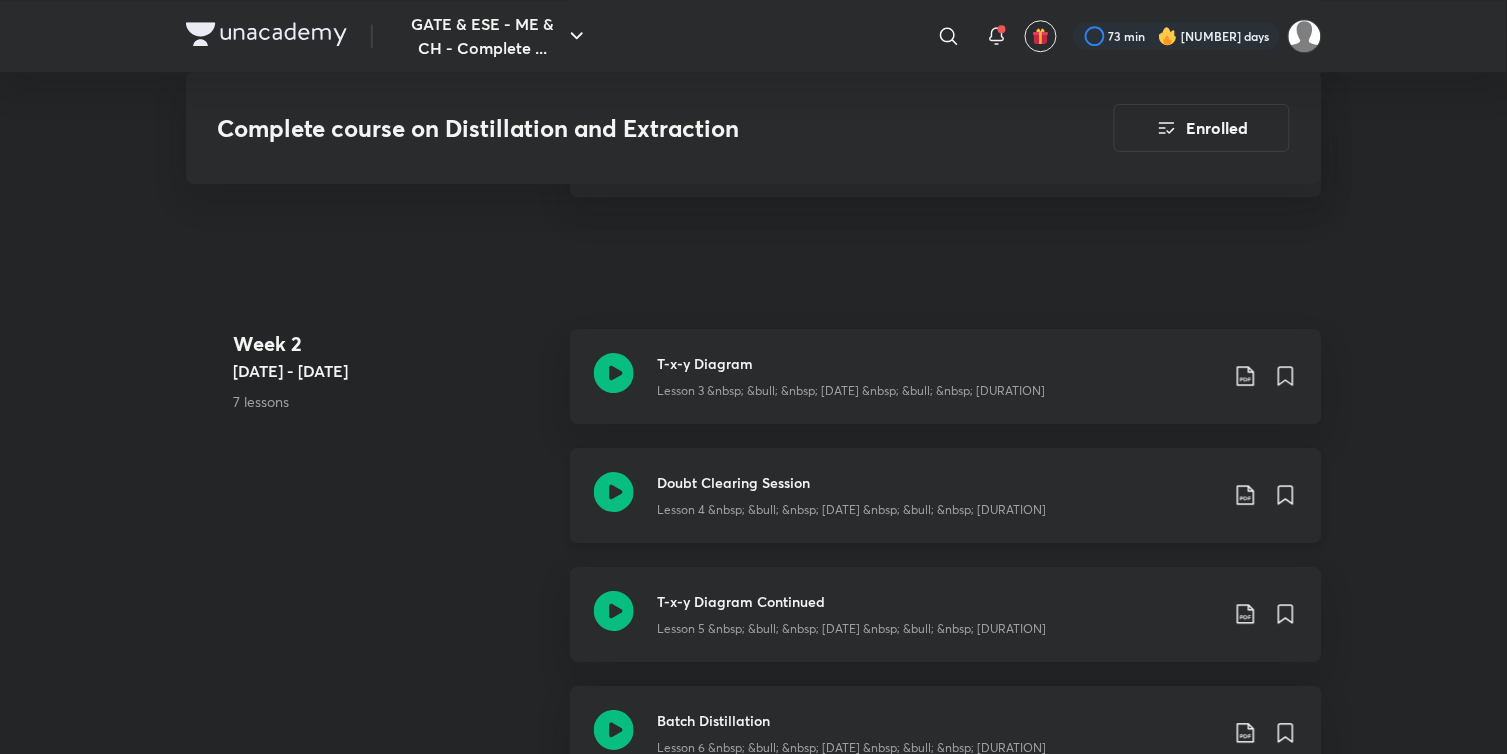 scroll, scrollTop: 1438, scrollLeft: 0, axis: vertical 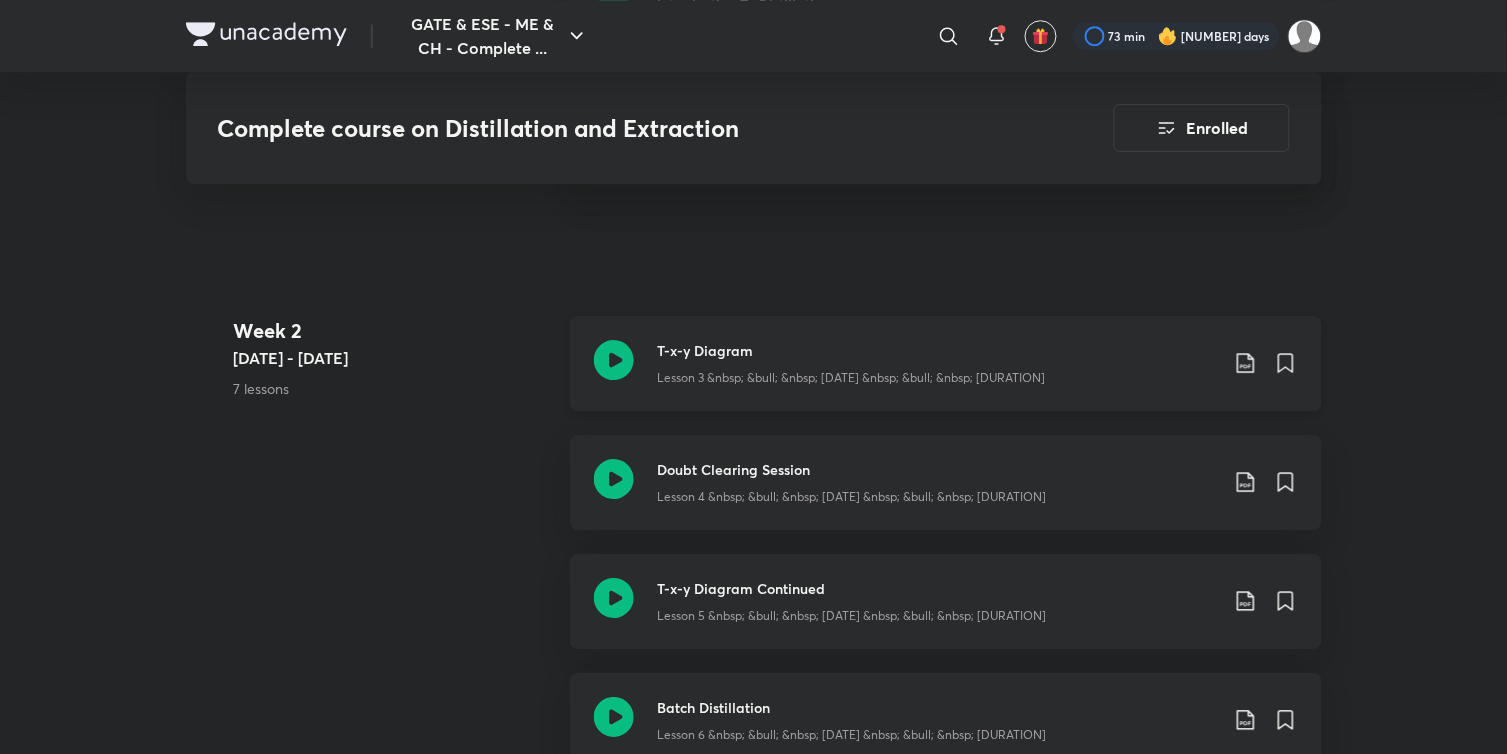 click 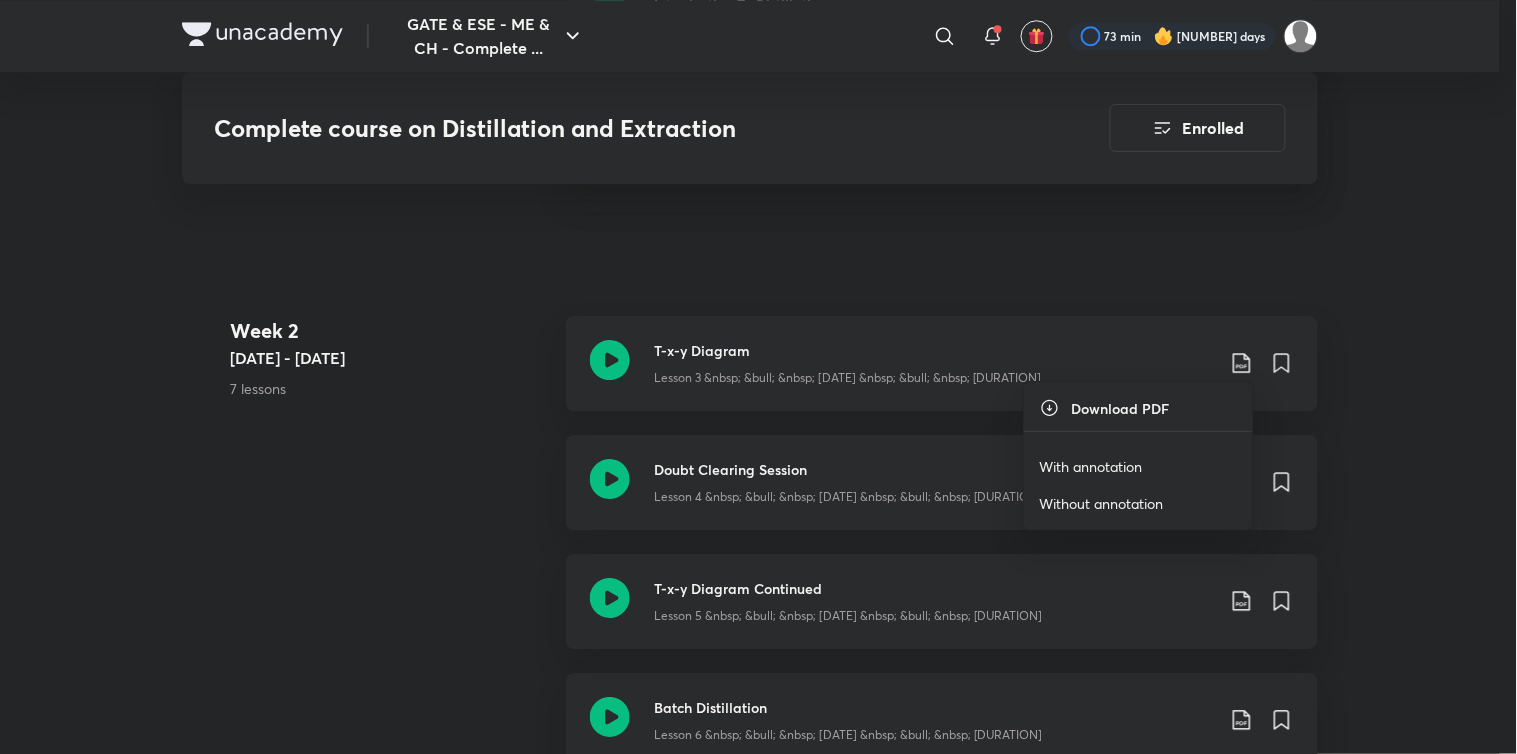 click on "With annotation" at bounding box center (1091, 466) 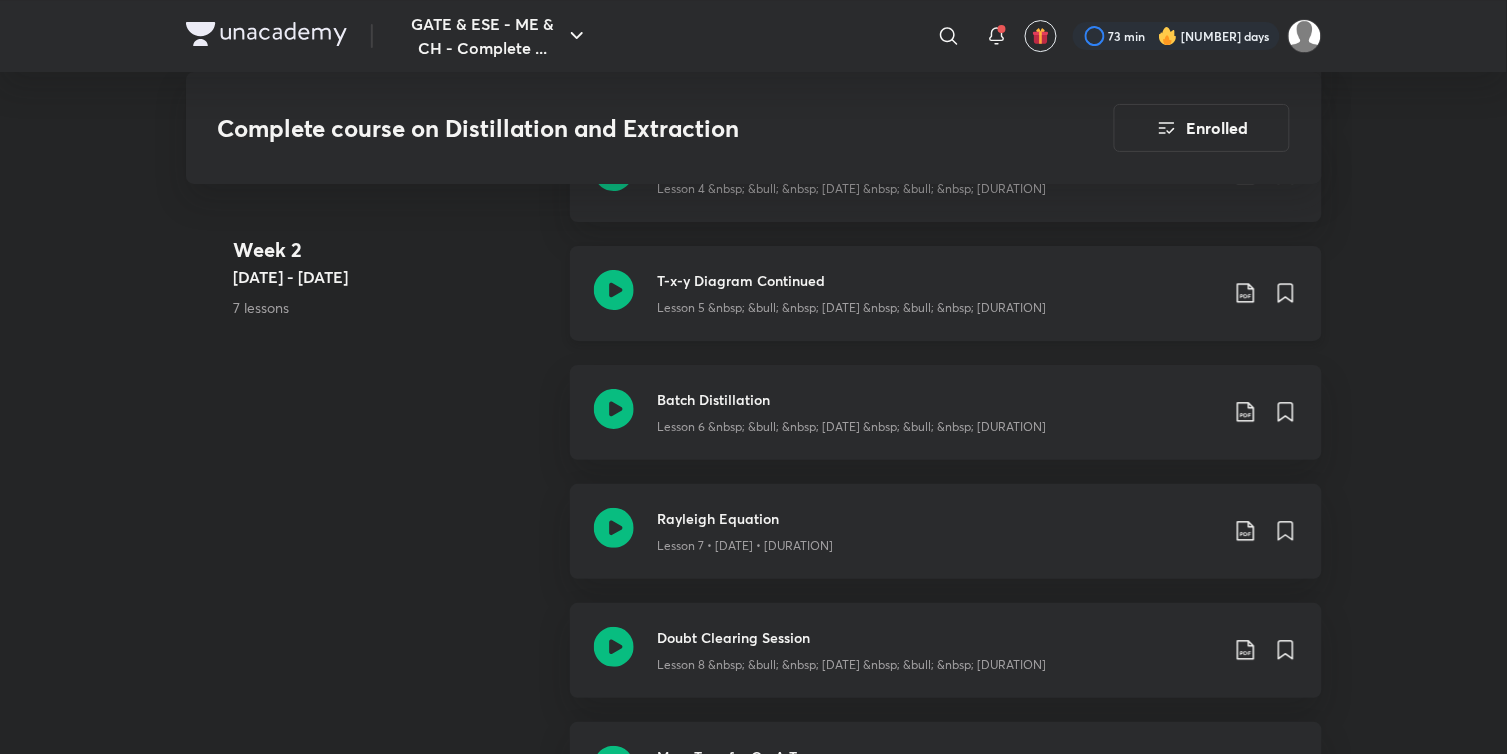 scroll, scrollTop: 1772, scrollLeft: 0, axis: vertical 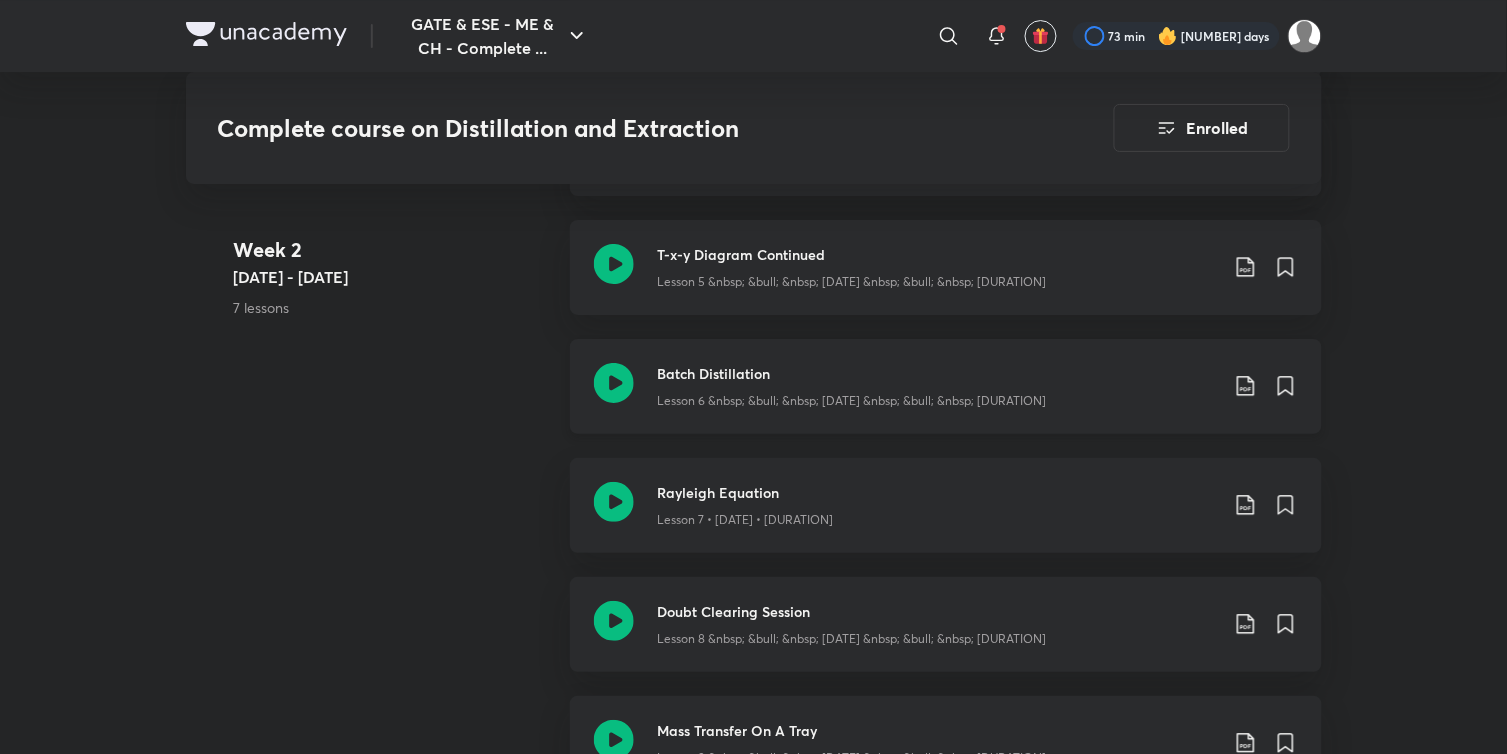 click 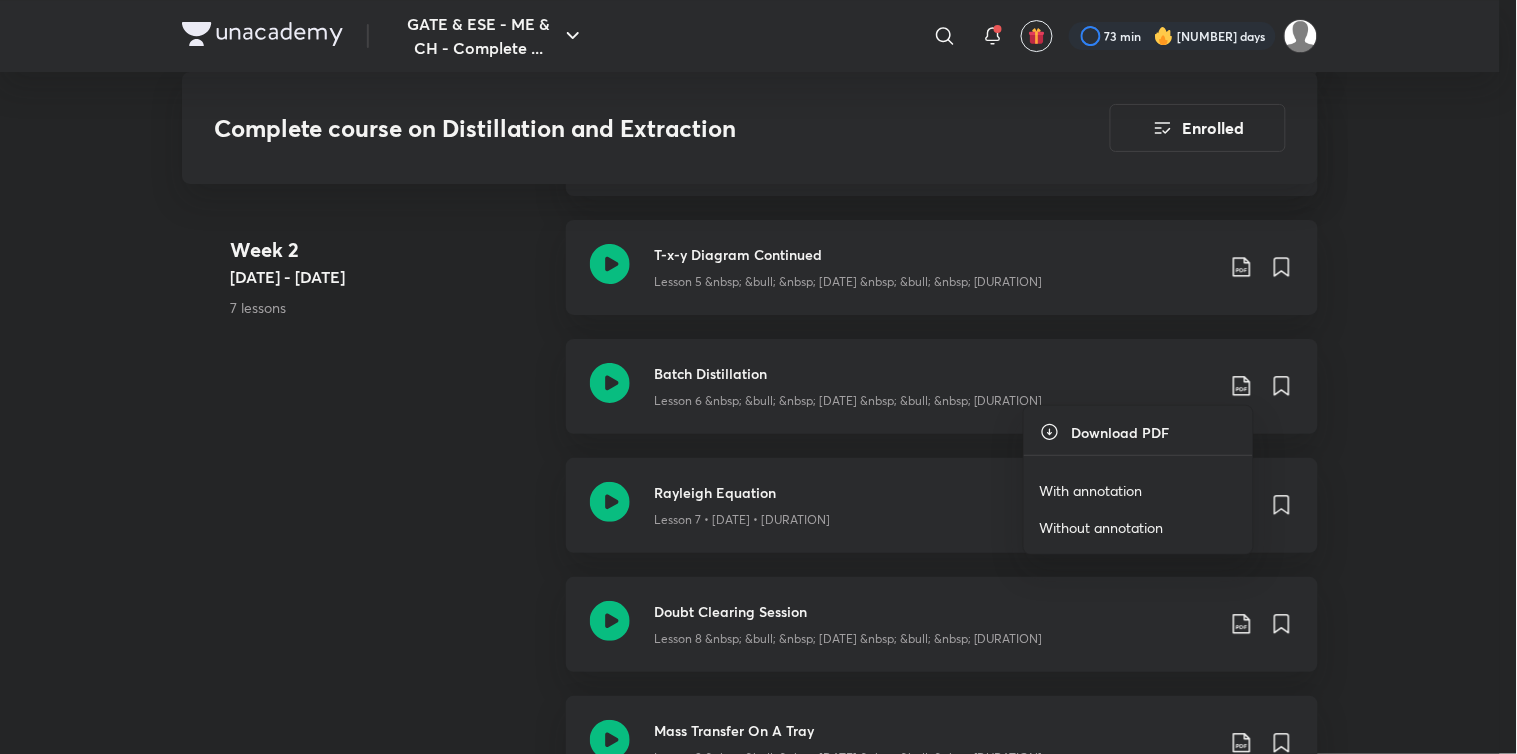 click on "With annotation" at bounding box center (1091, 490) 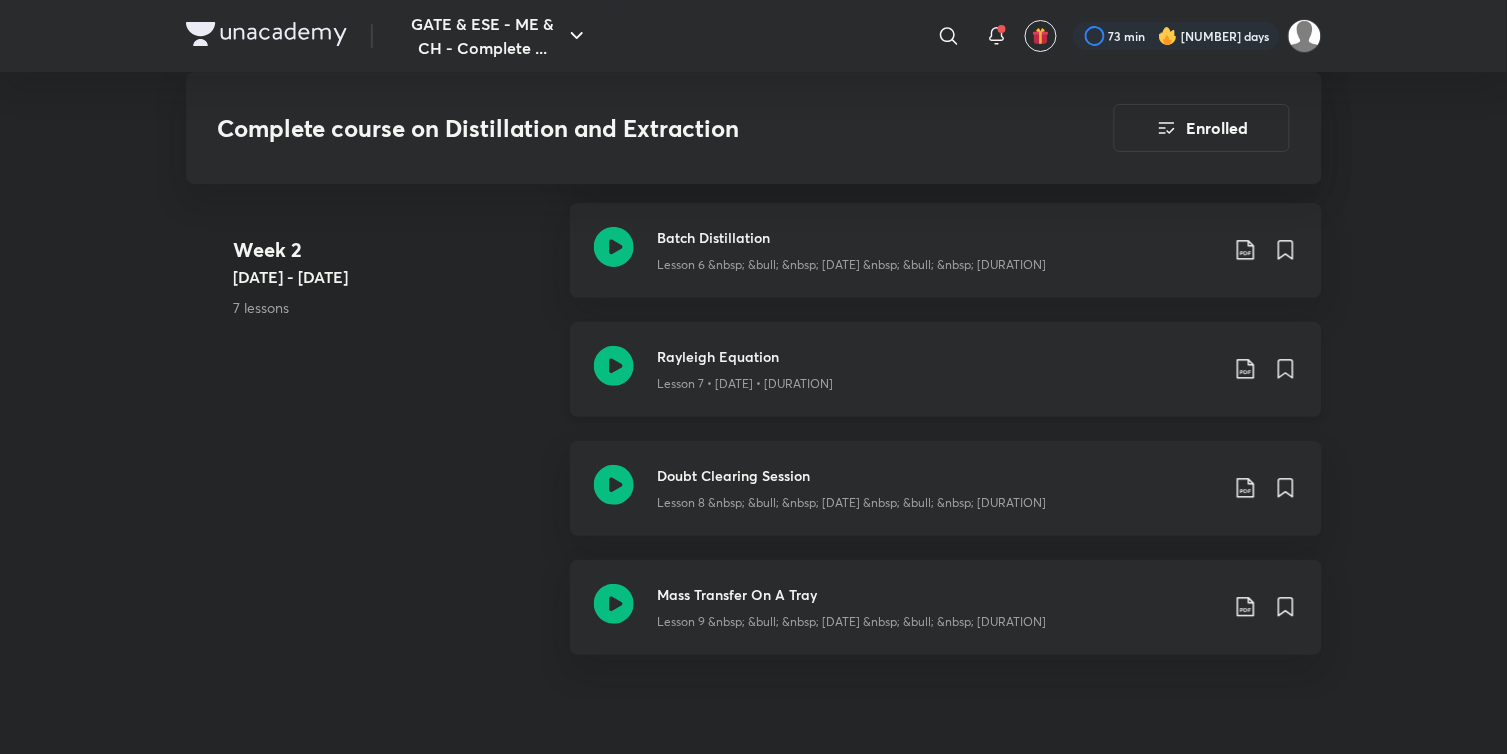 scroll, scrollTop: 1883, scrollLeft: 0, axis: vertical 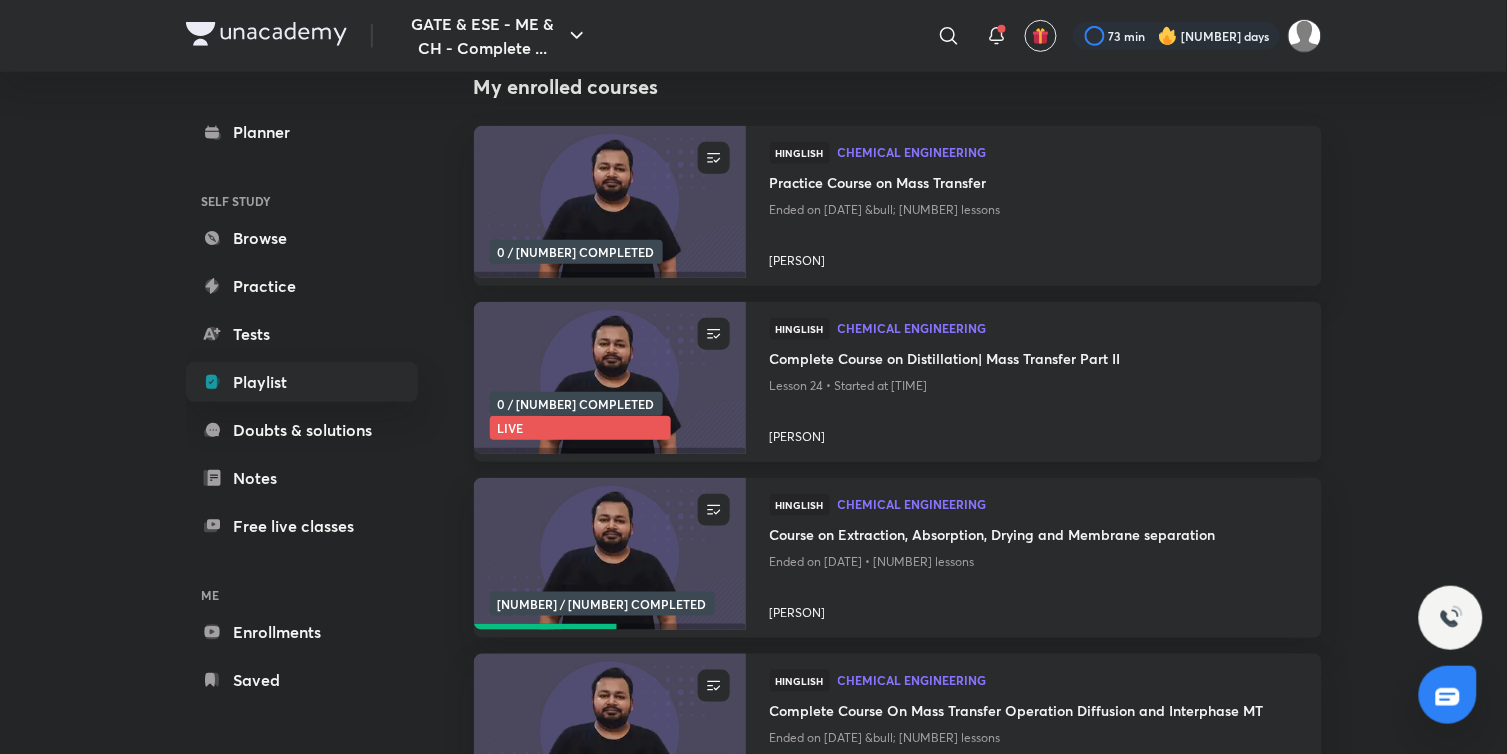 click at bounding box center [609, 378] 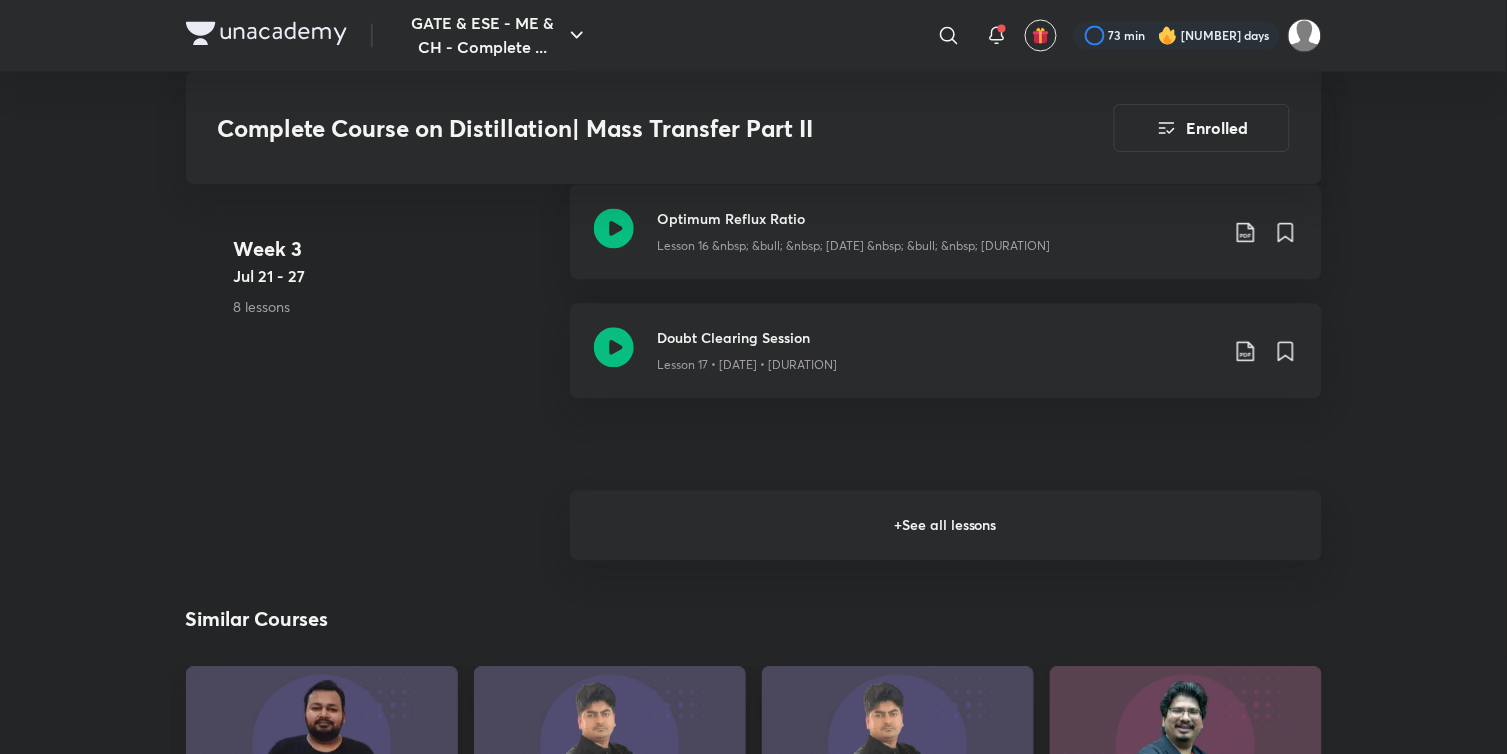 scroll, scrollTop: 2888, scrollLeft: 0, axis: vertical 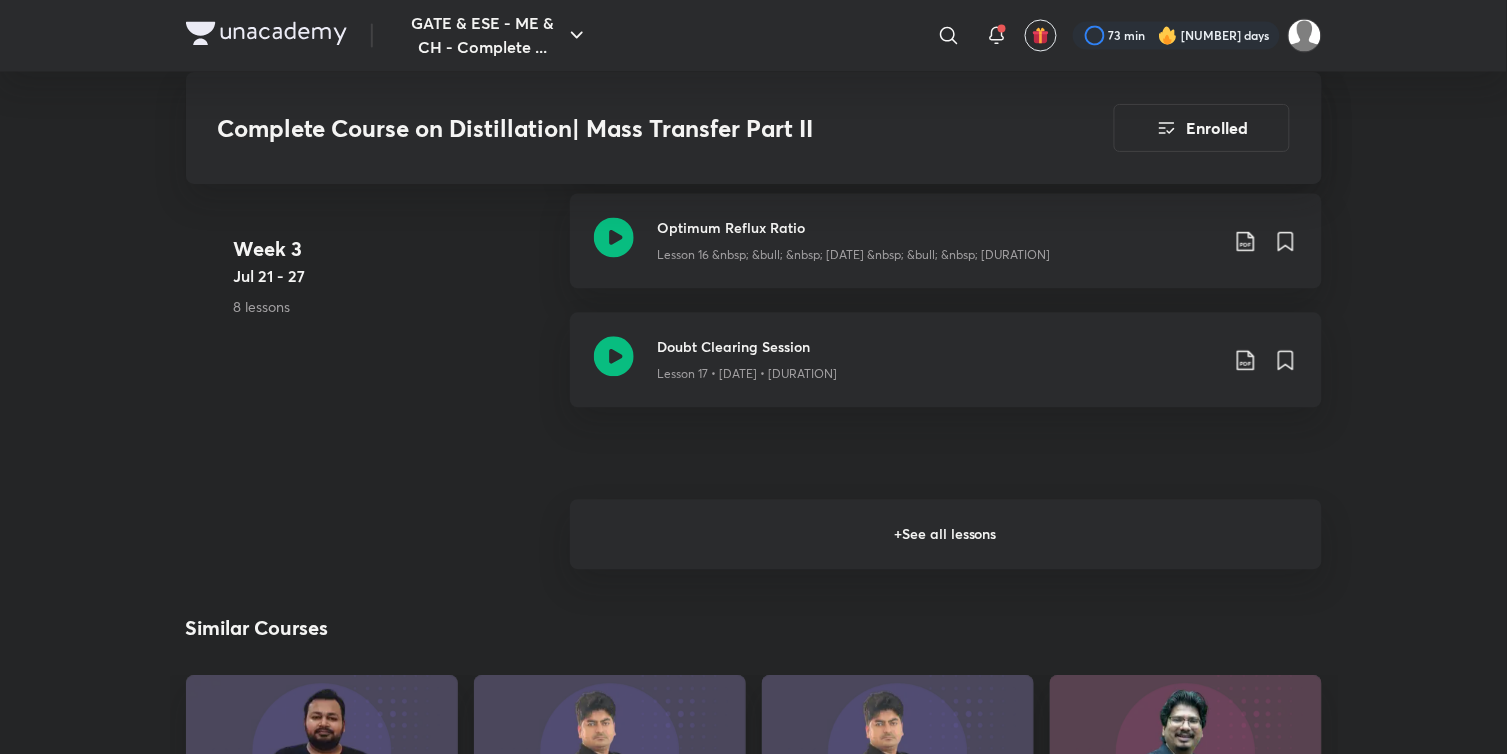 click on "+  See all lessons" at bounding box center (946, 535) 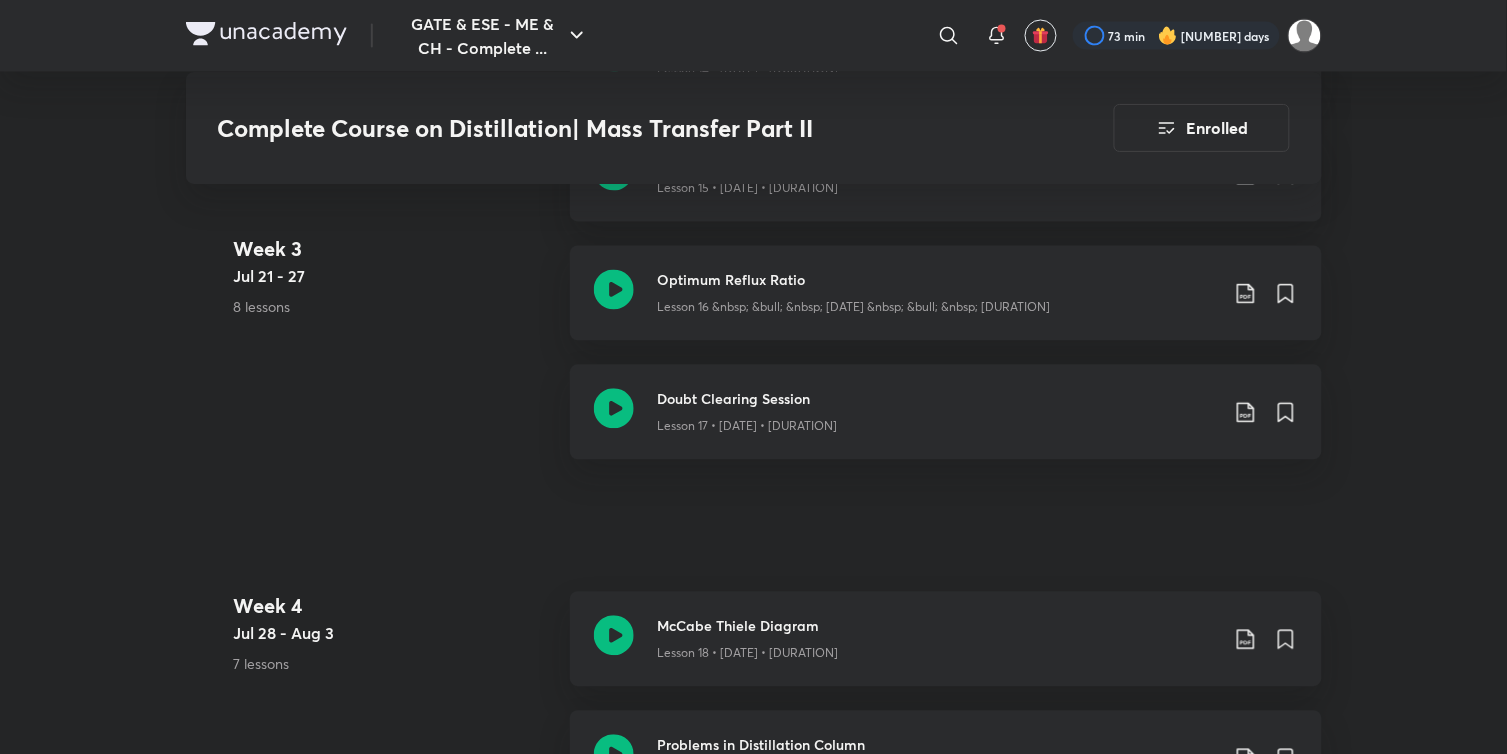 scroll, scrollTop: 2888, scrollLeft: 0, axis: vertical 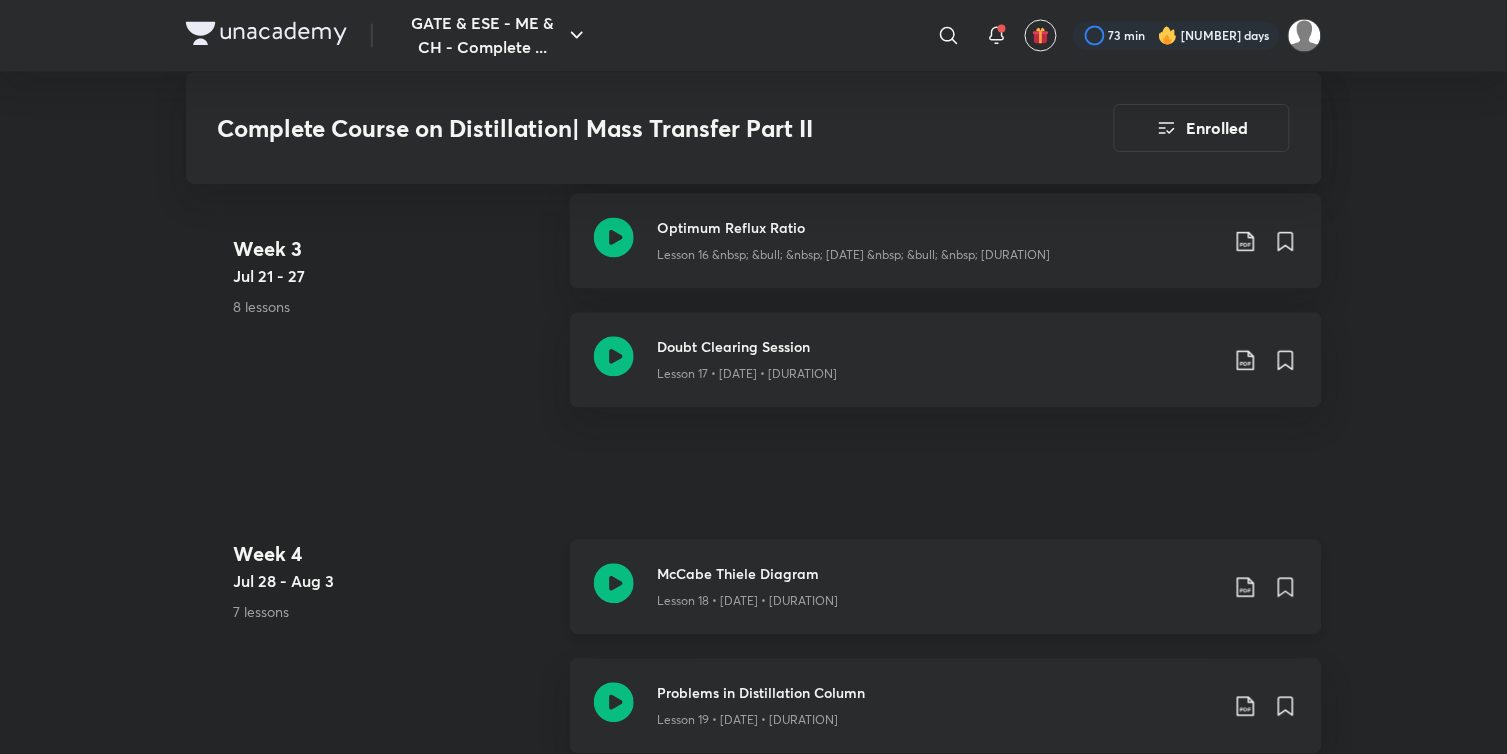 click 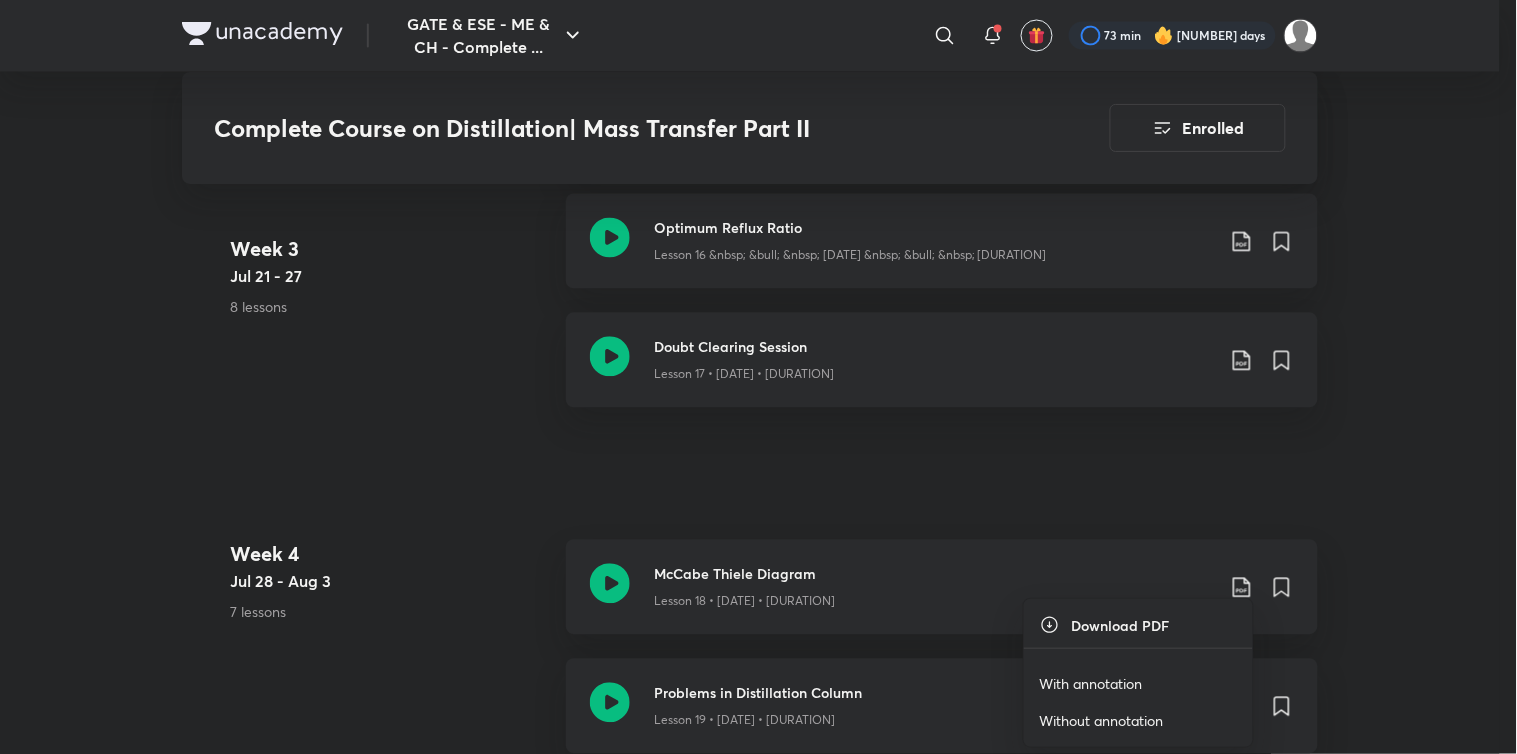 click on "With annotation" at bounding box center (1091, 683) 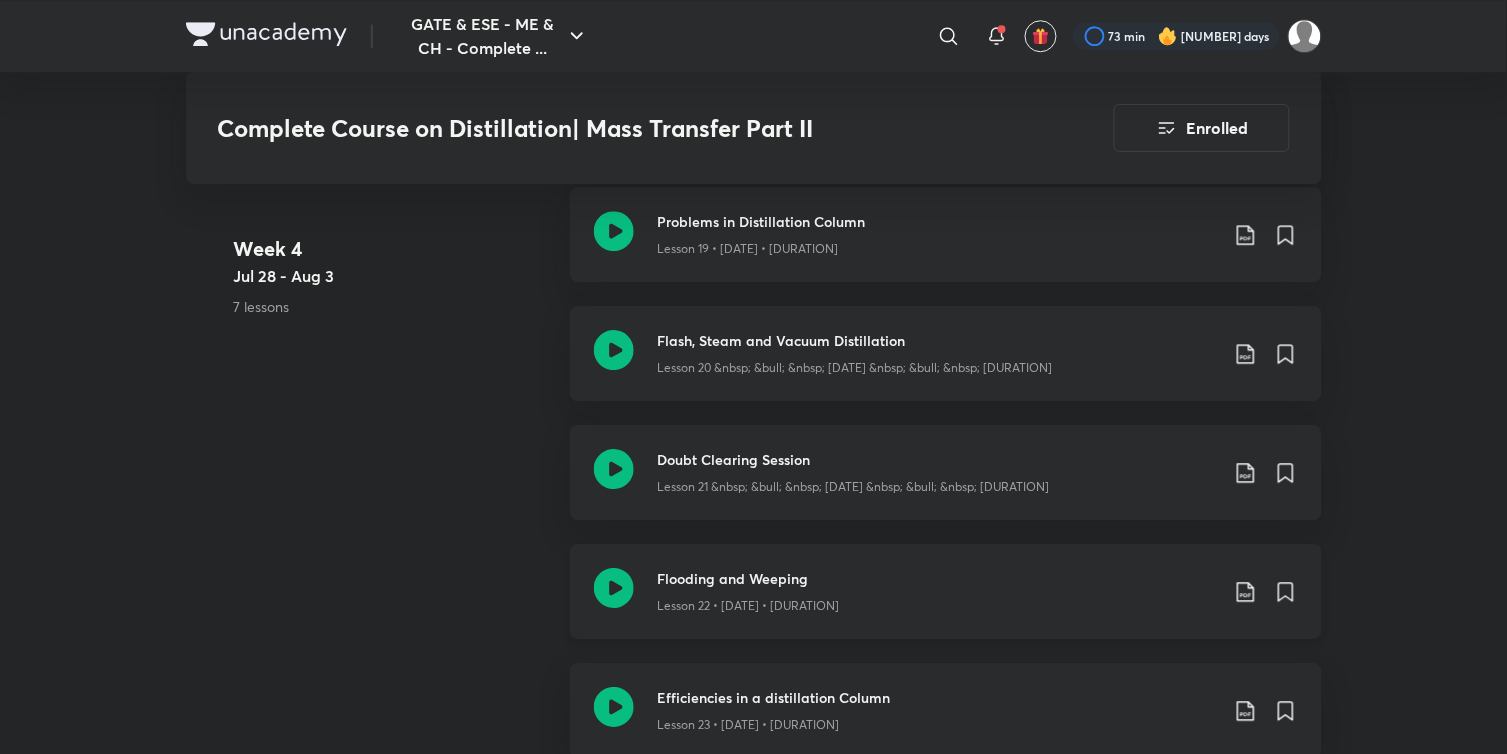 scroll, scrollTop: 3222, scrollLeft: 0, axis: vertical 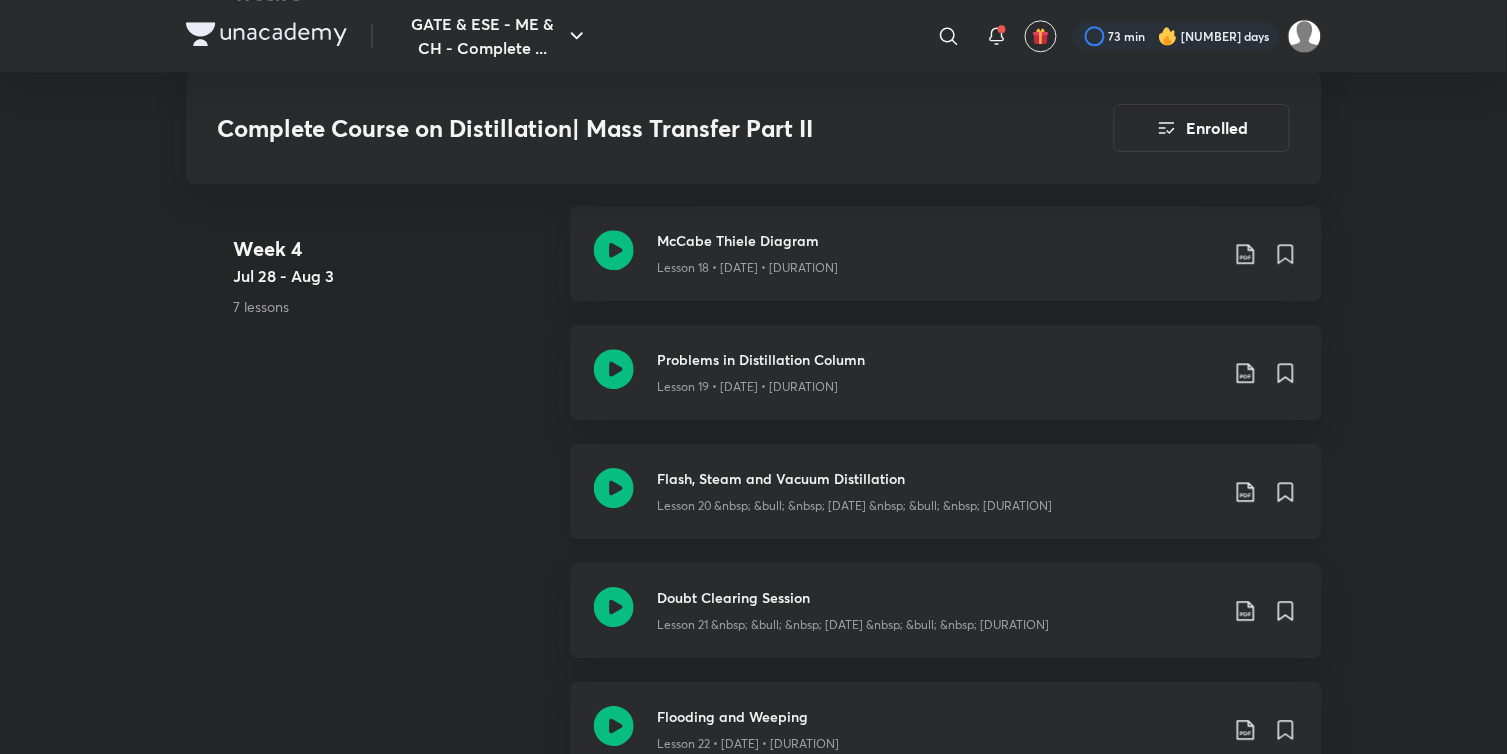 click 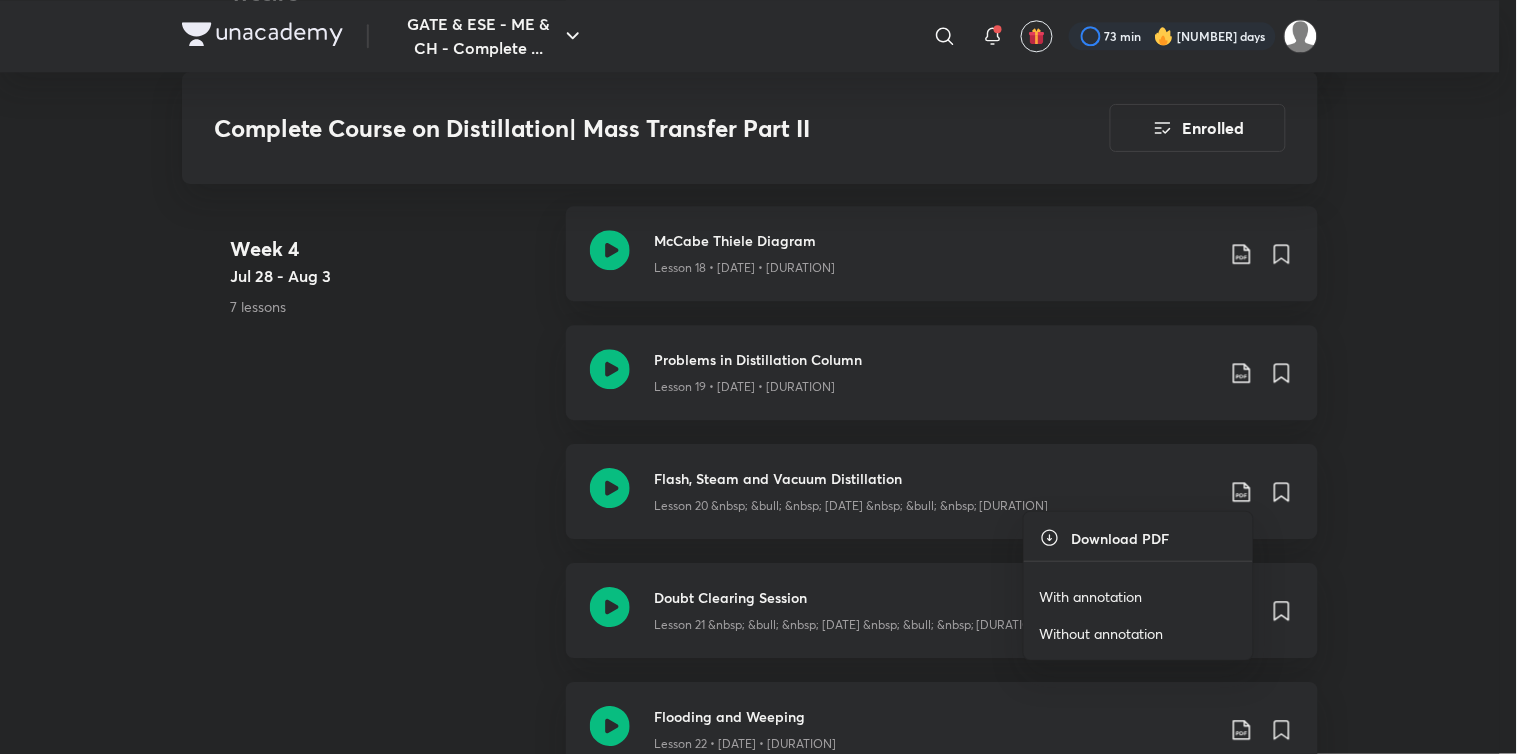 click on "With annotation" at bounding box center (1091, 596) 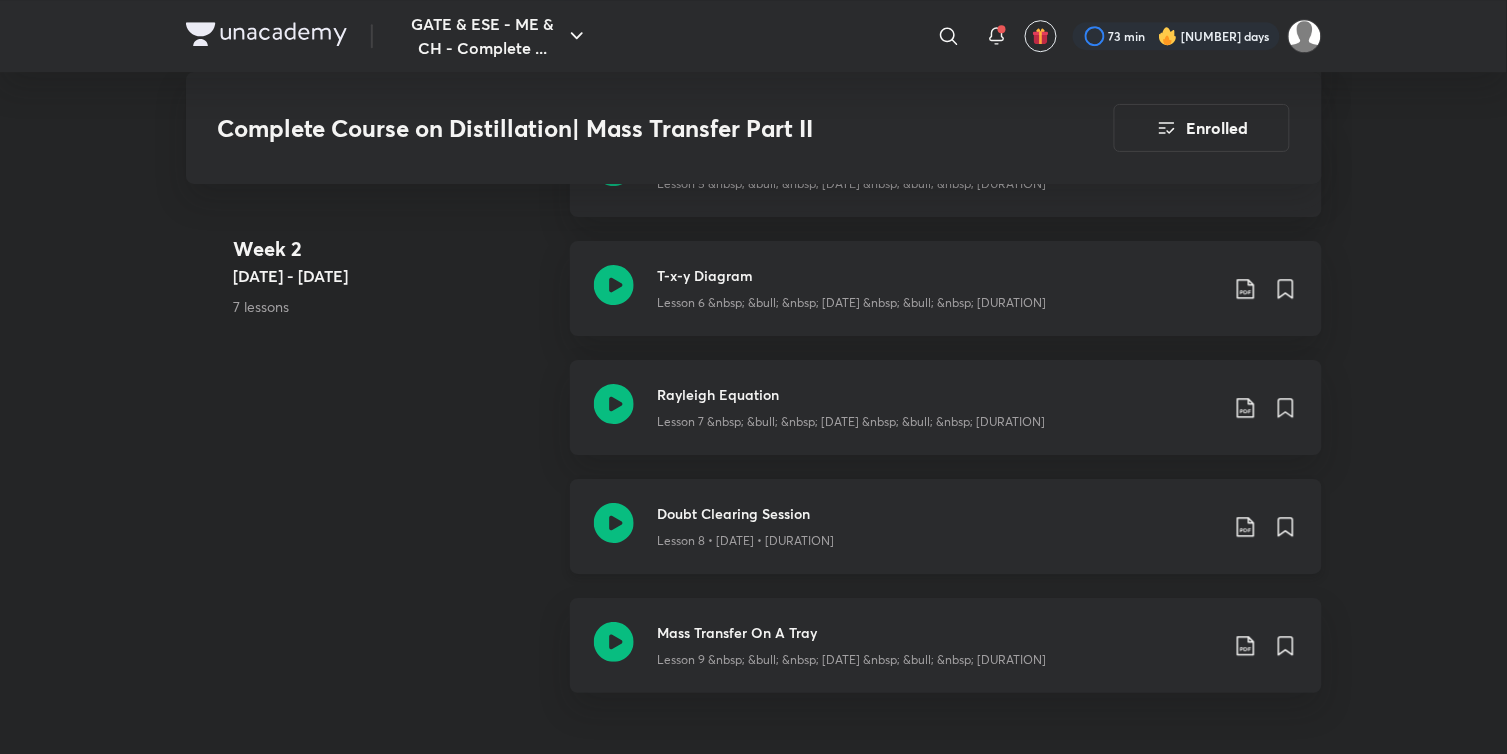 scroll, scrollTop: 1555, scrollLeft: 0, axis: vertical 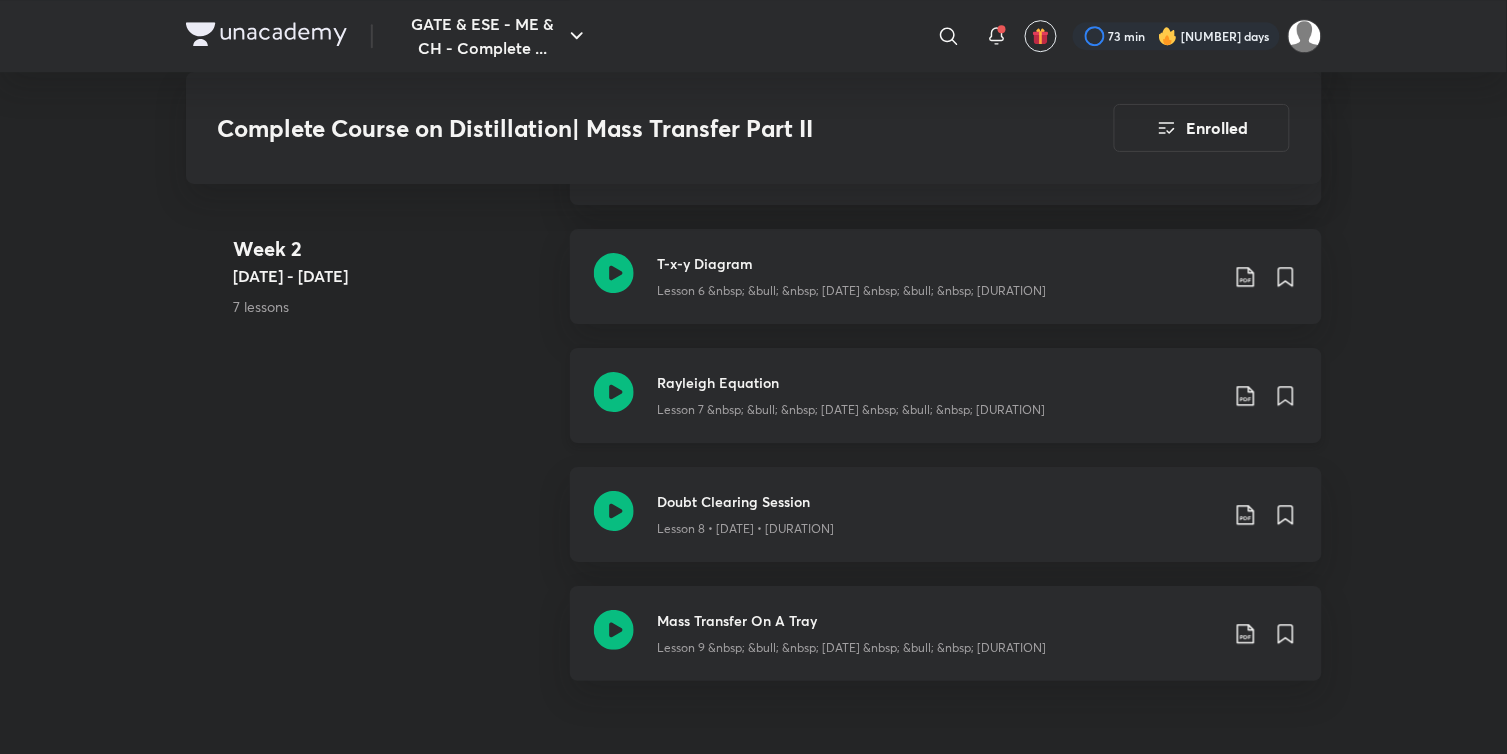click 